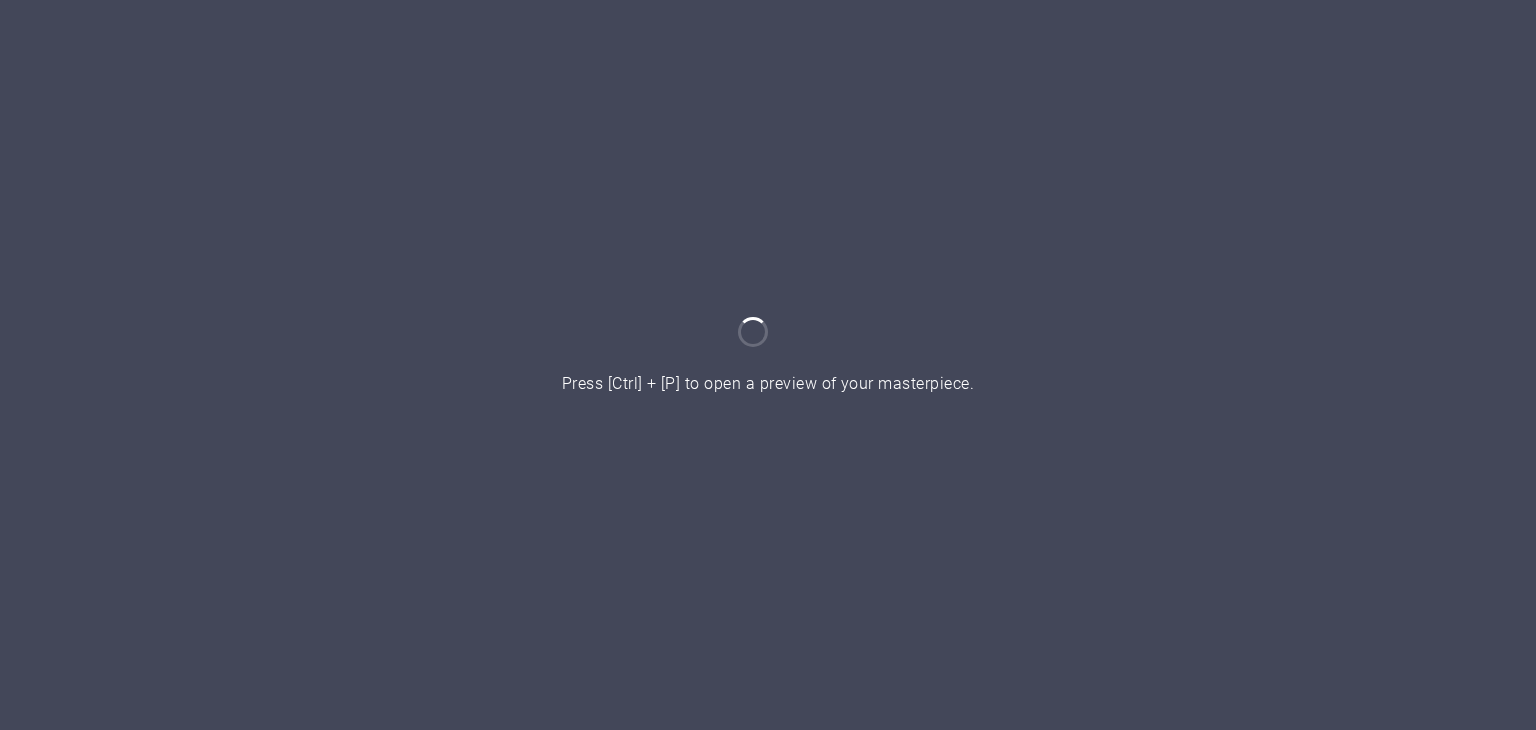 scroll, scrollTop: 0, scrollLeft: 0, axis: both 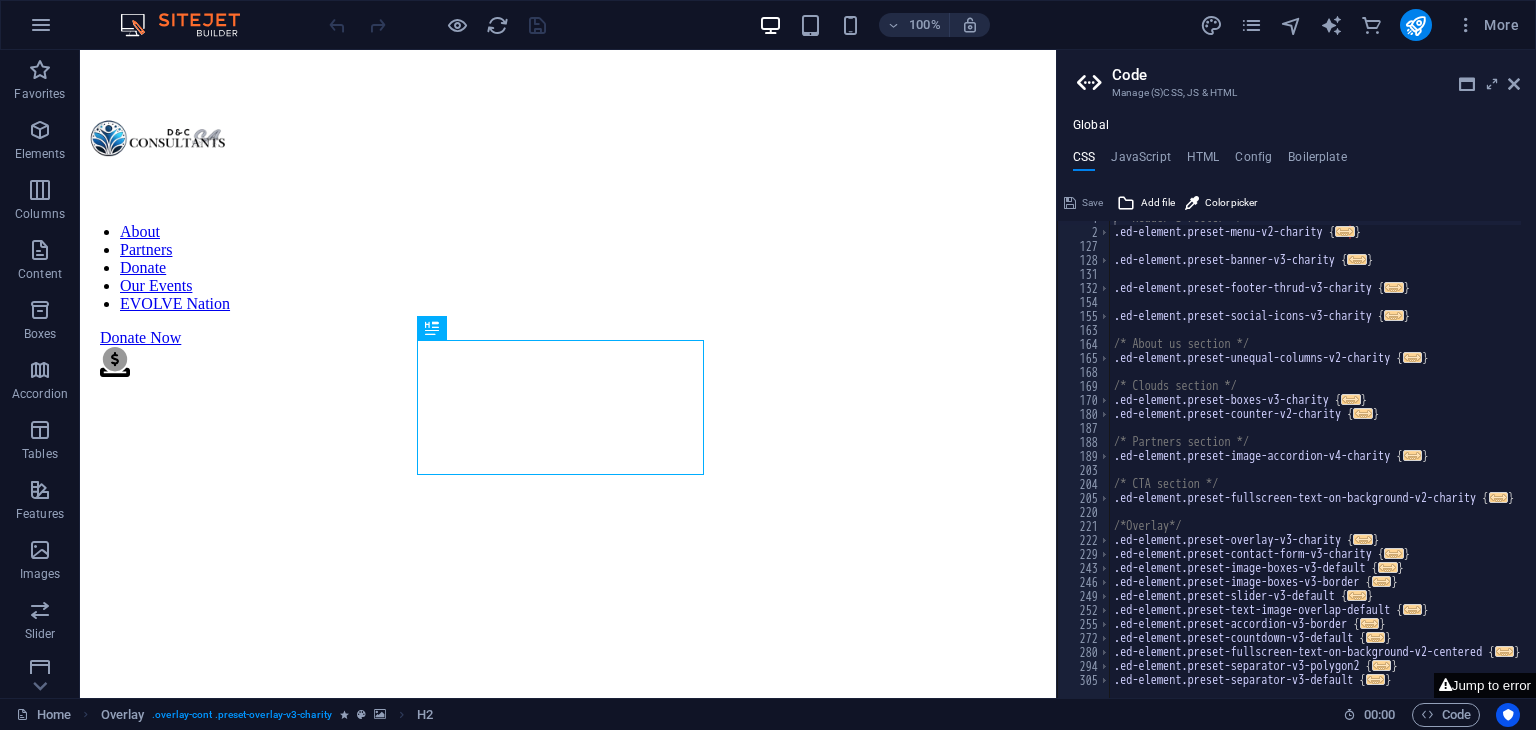 click on "Jump to error" at bounding box center (1485, 685) 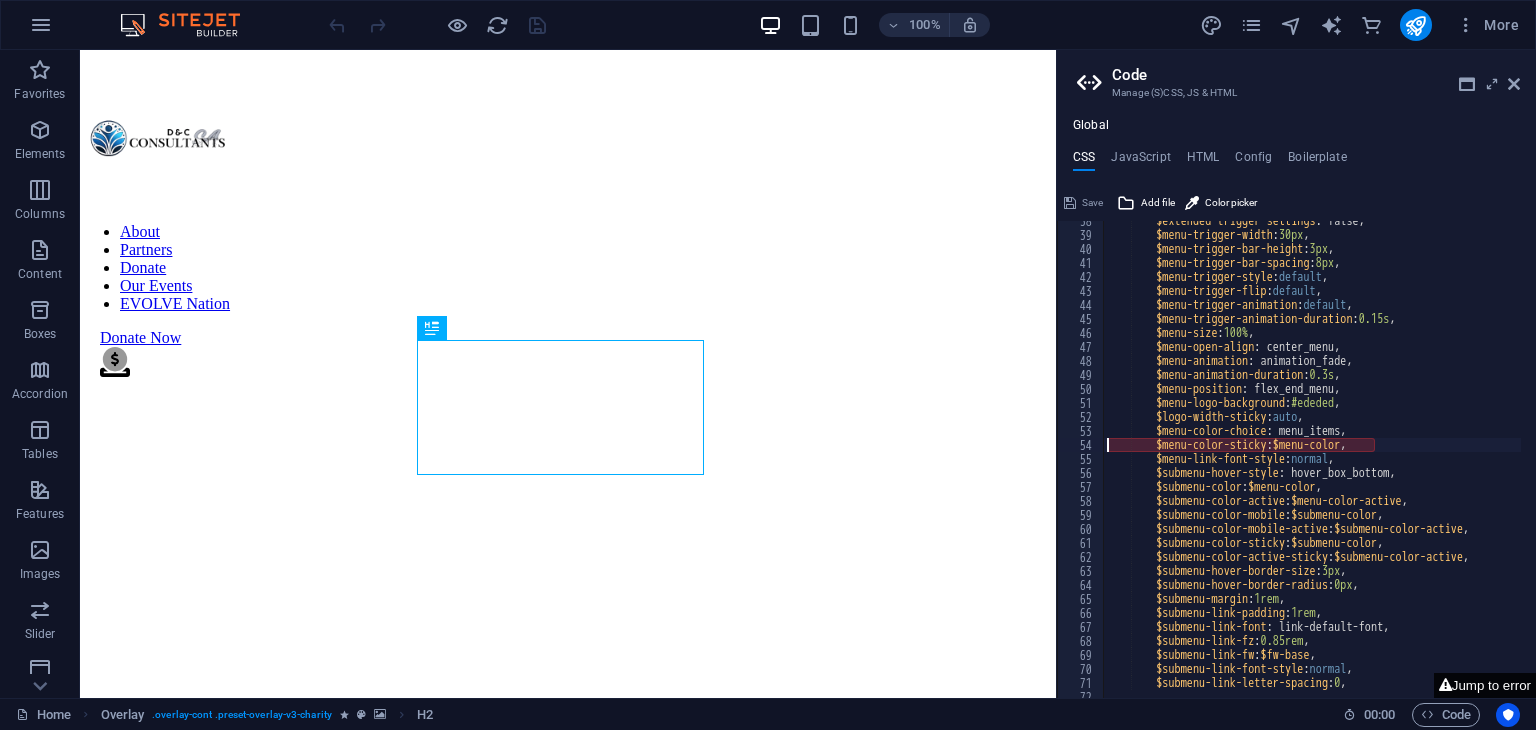 scroll, scrollTop: 524, scrollLeft: 0, axis: vertical 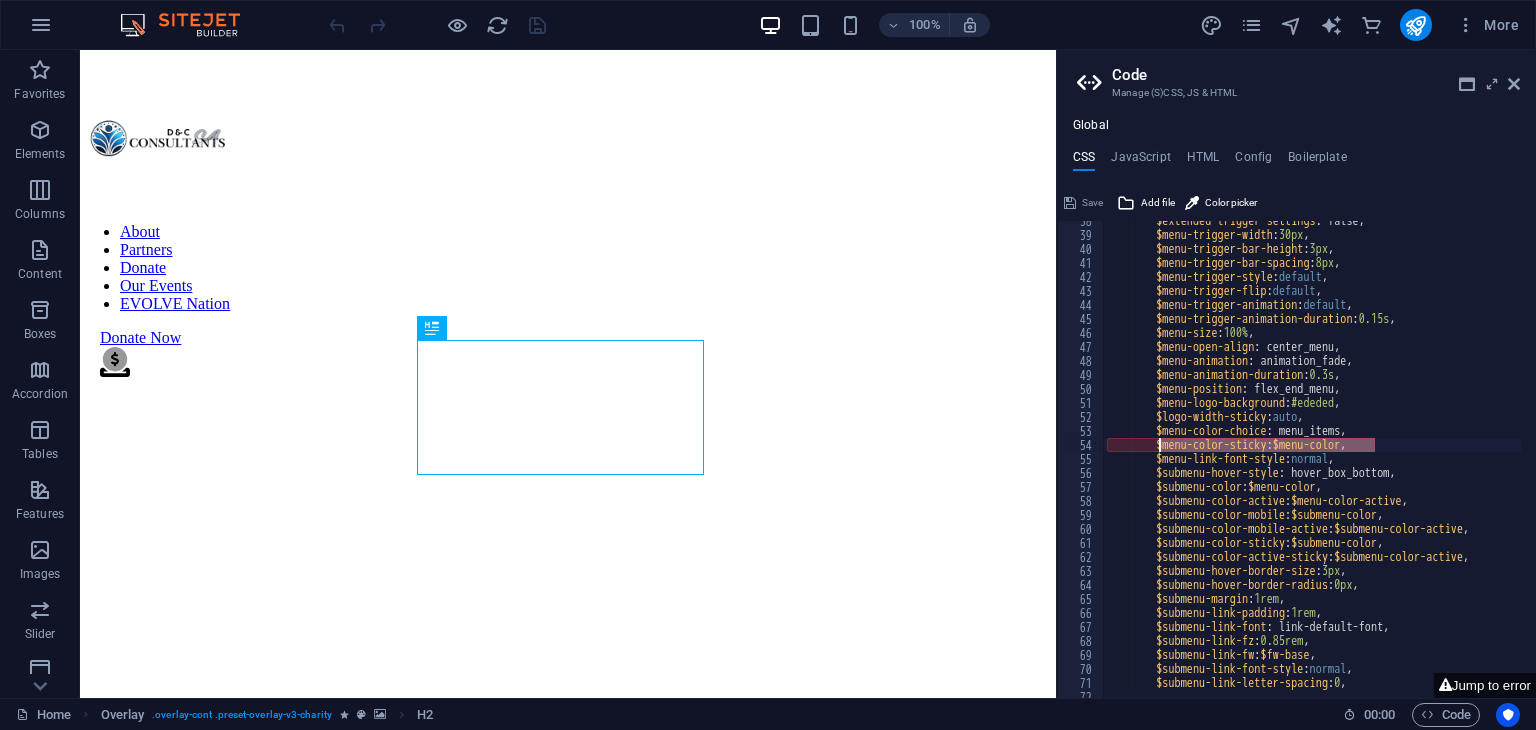 drag, startPoint x: 1375, startPoint y: 442, endPoint x: 1160, endPoint y: 448, distance: 215.08371 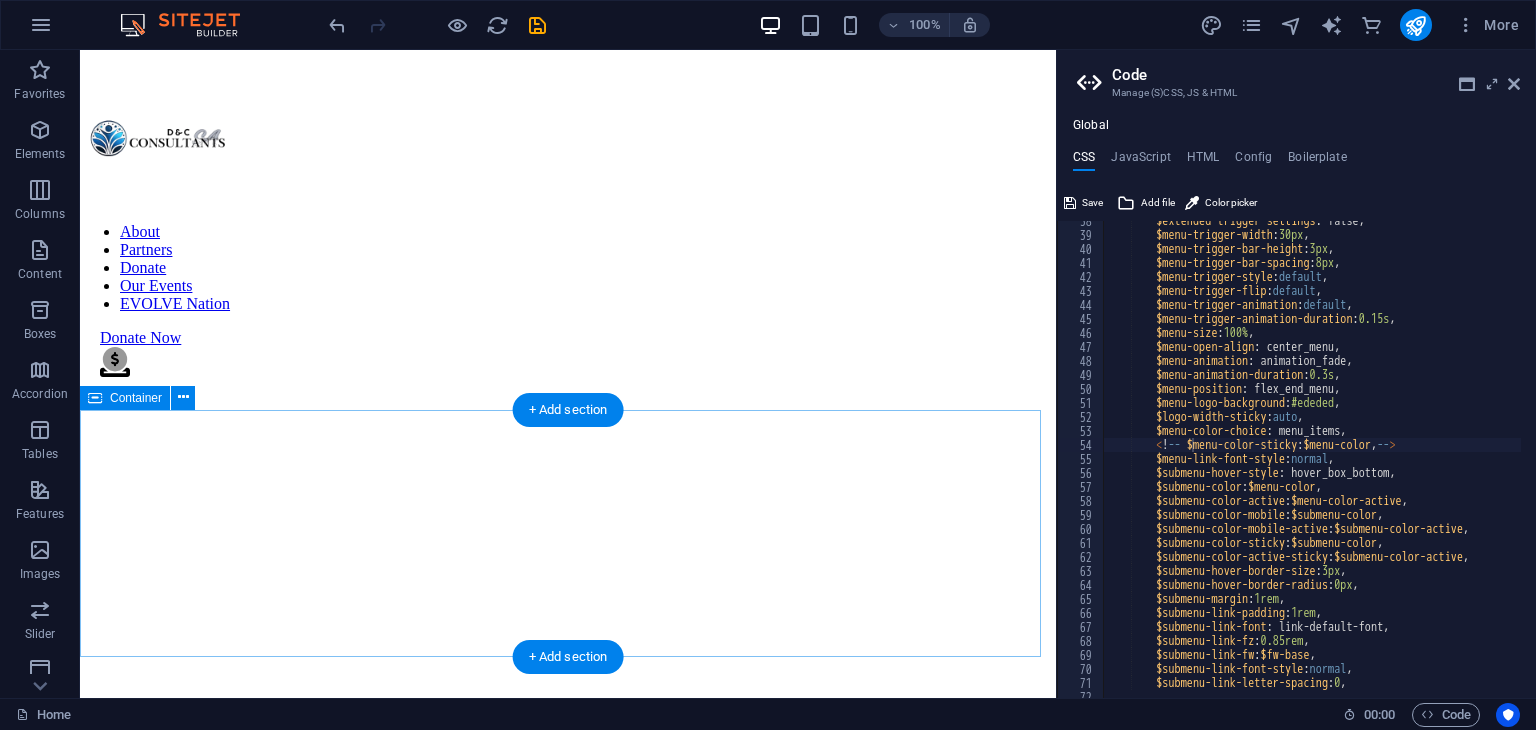 scroll, scrollTop: 3138, scrollLeft: 0, axis: vertical 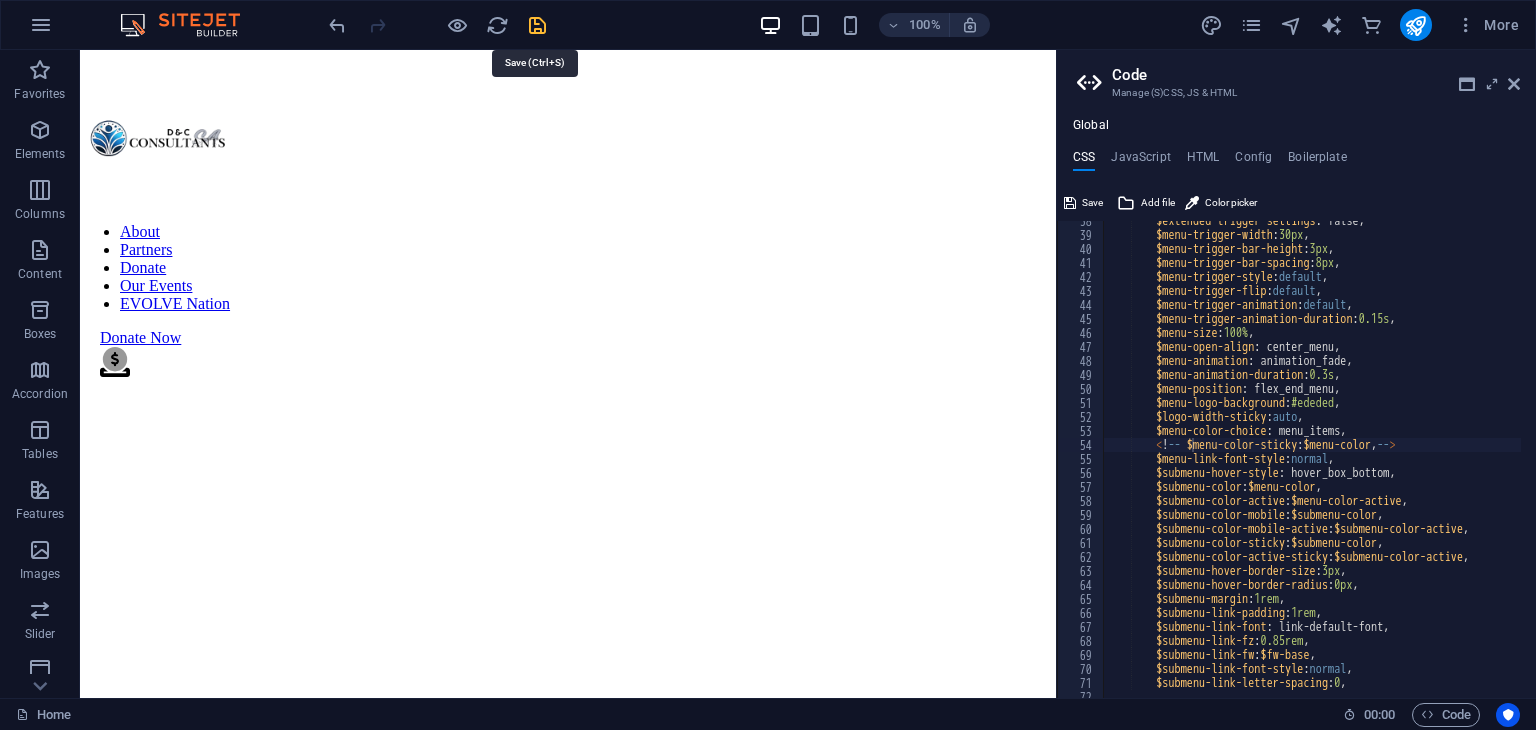 click at bounding box center [537, 25] 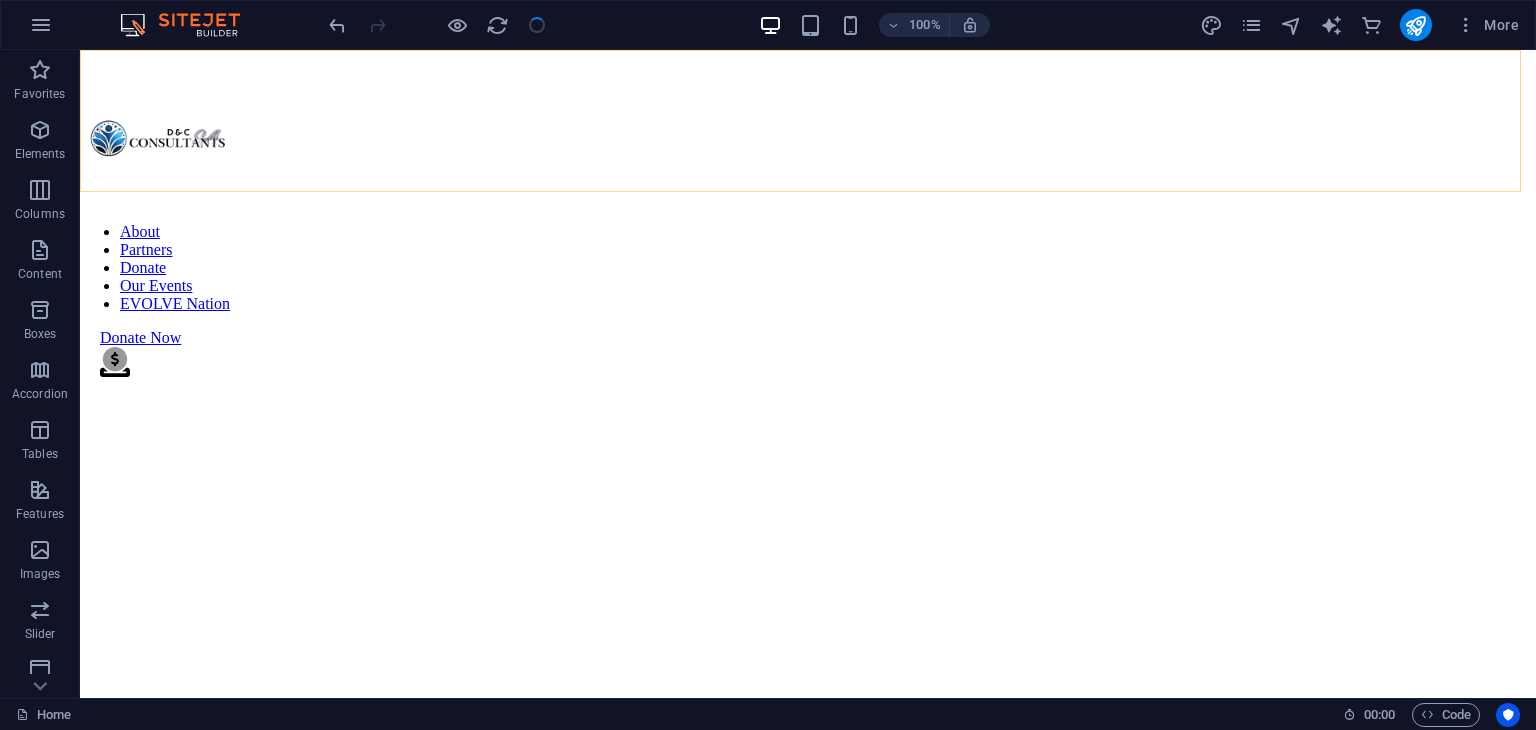 scroll, scrollTop: 3156, scrollLeft: 0, axis: vertical 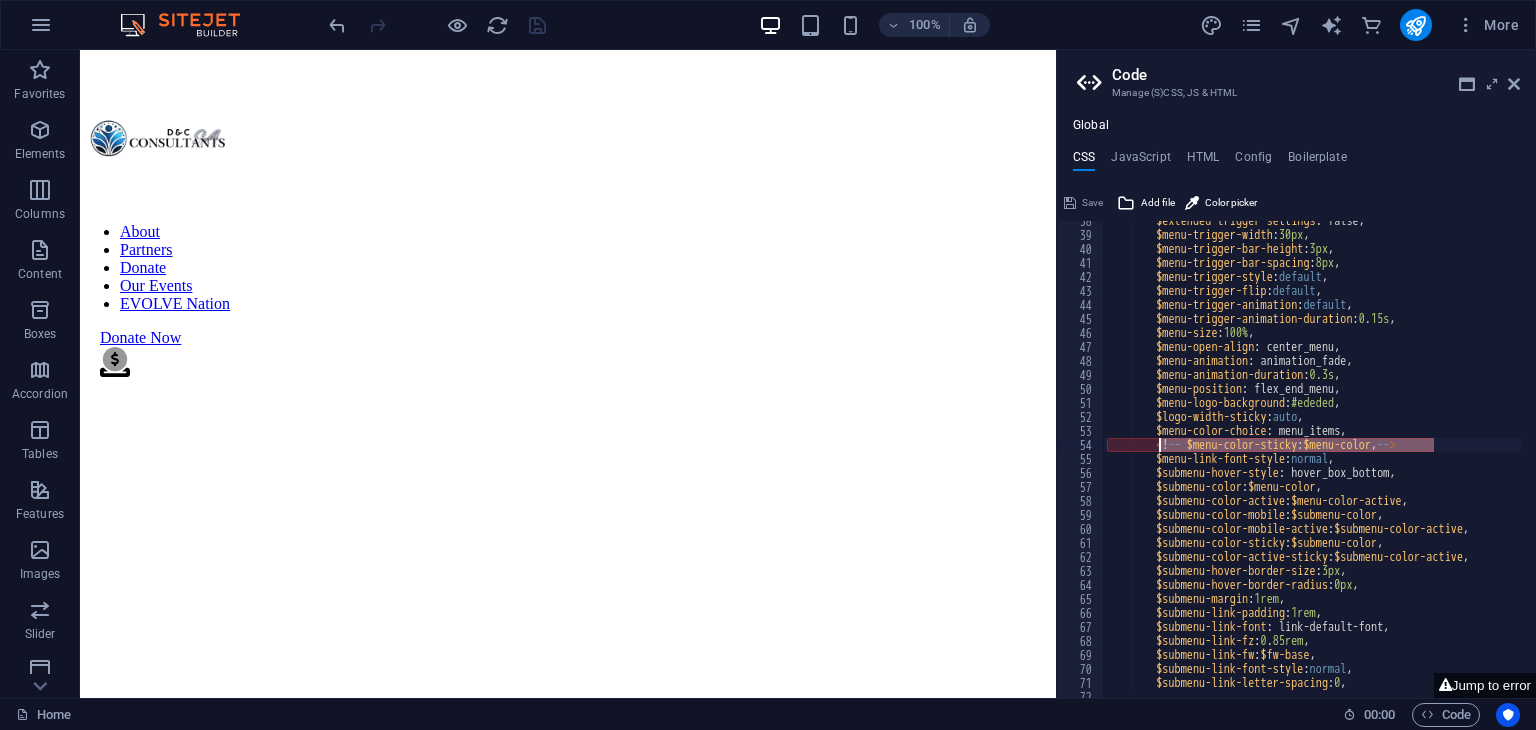 drag, startPoint x: 1448, startPoint y: 444, endPoint x: 1161, endPoint y: 449, distance: 287.04355 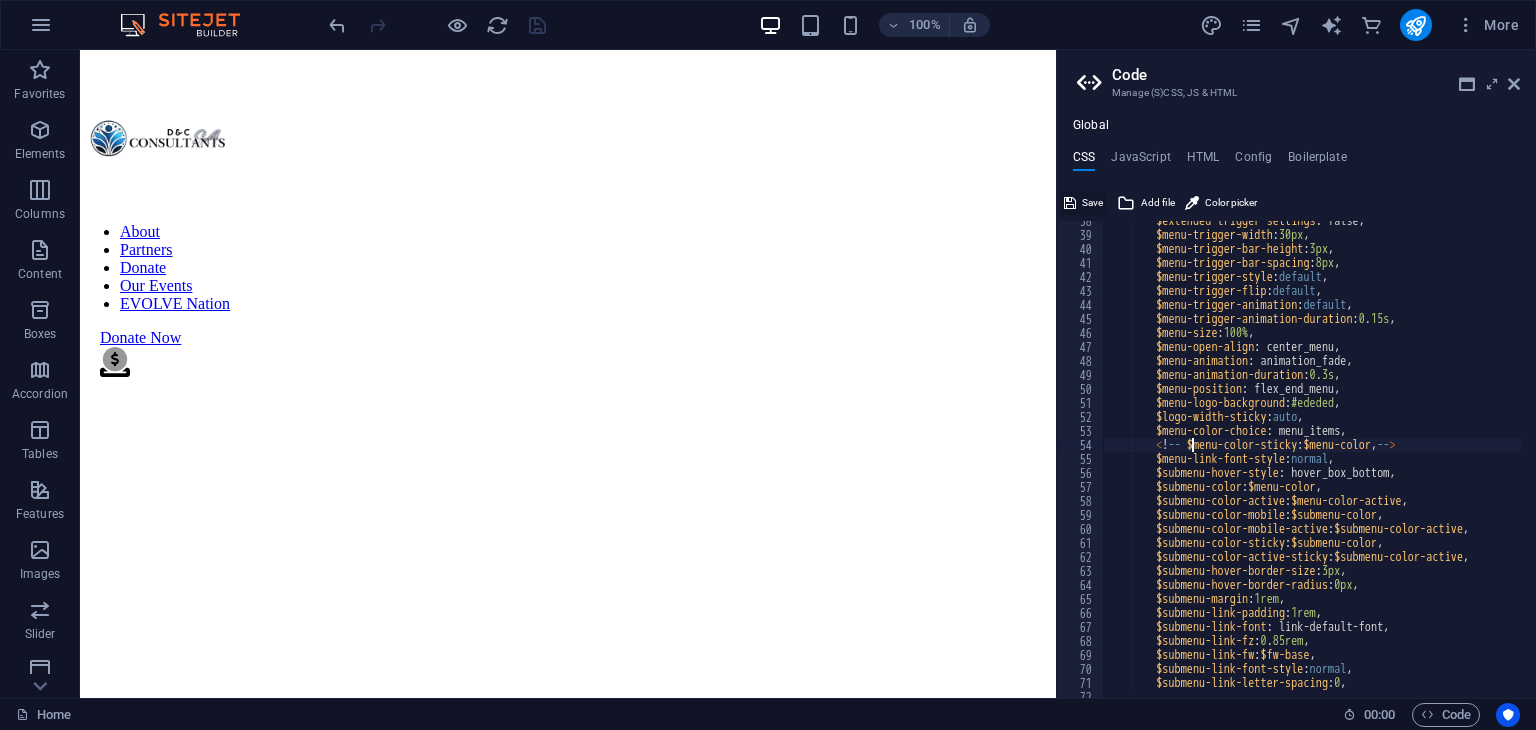 click at bounding box center [1070, 203] 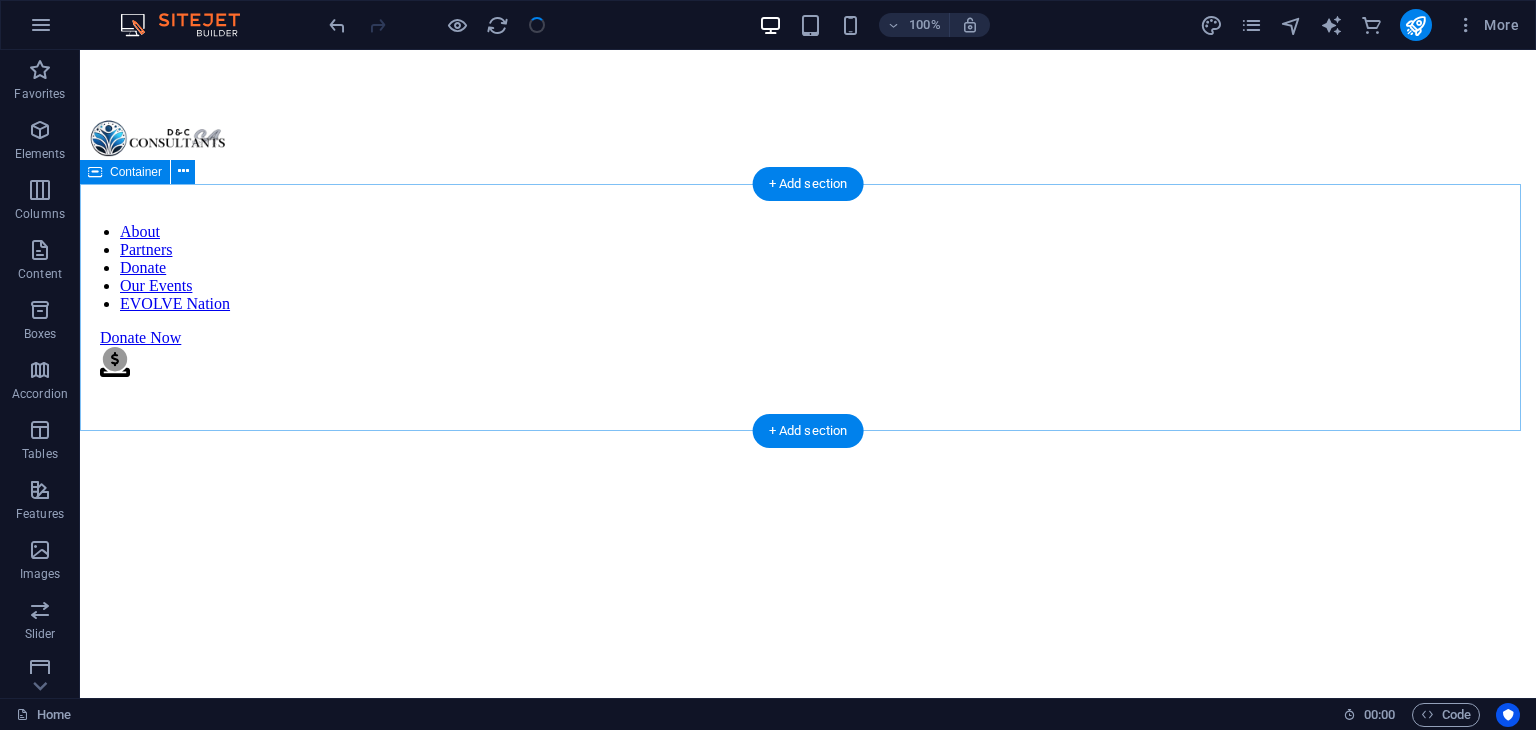 scroll, scrollTop: 3175, scrollLeft: 0, axis: vertical 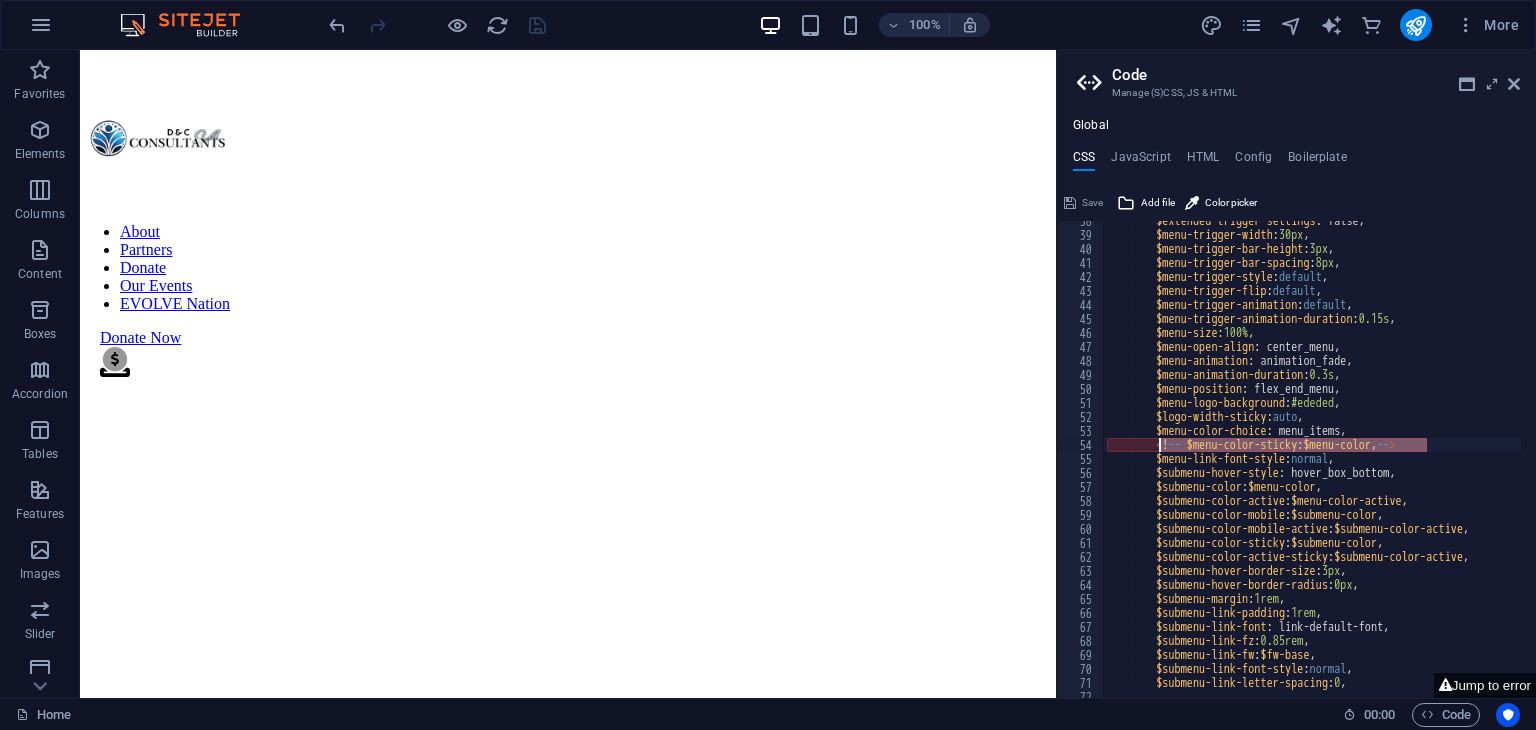 drag, startPoint x: 1434, startPoint y: 449, endPoint x: 1158, endPoint y: 442, distance: 276.08875 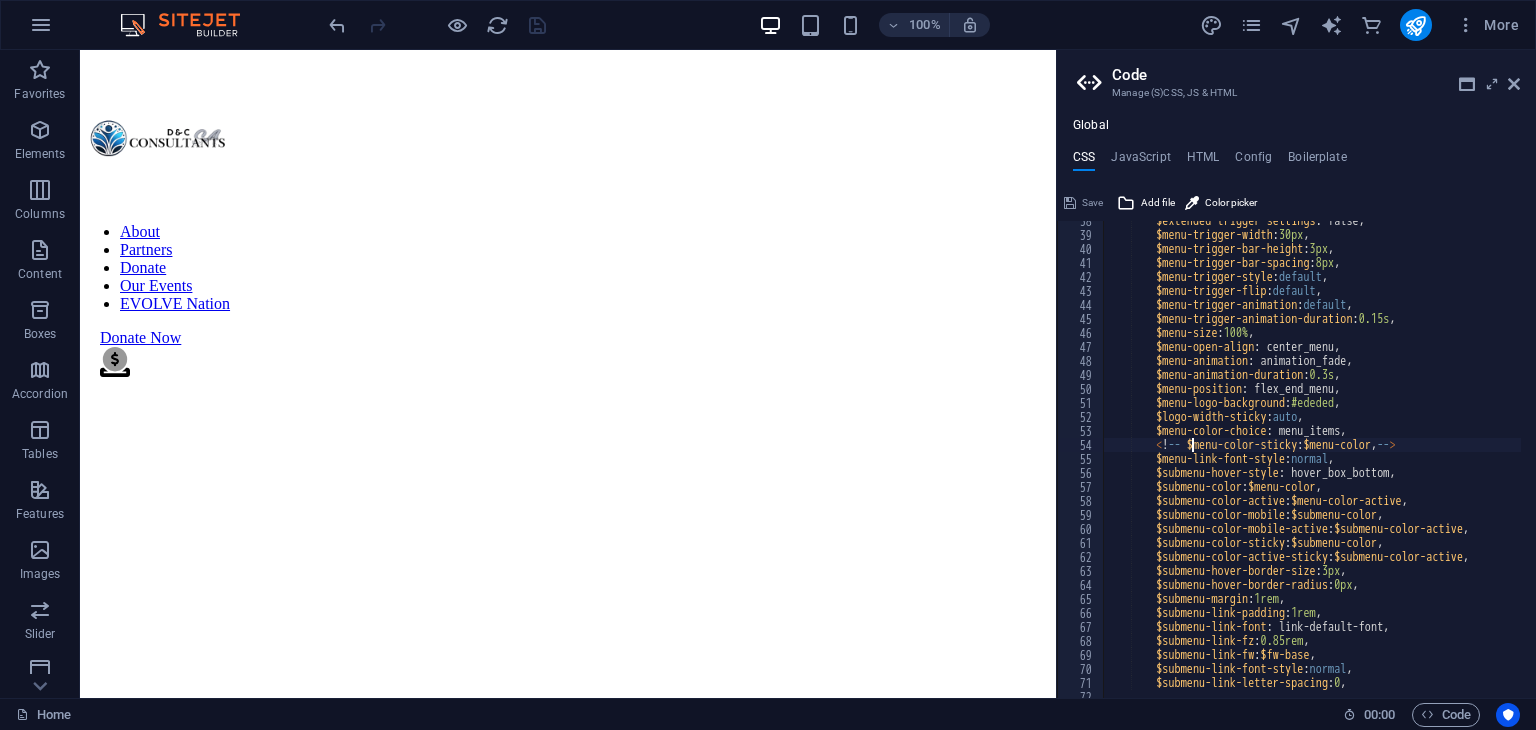 scroll, scrollTop: 524, scrollLeft: 0, axis: vertical 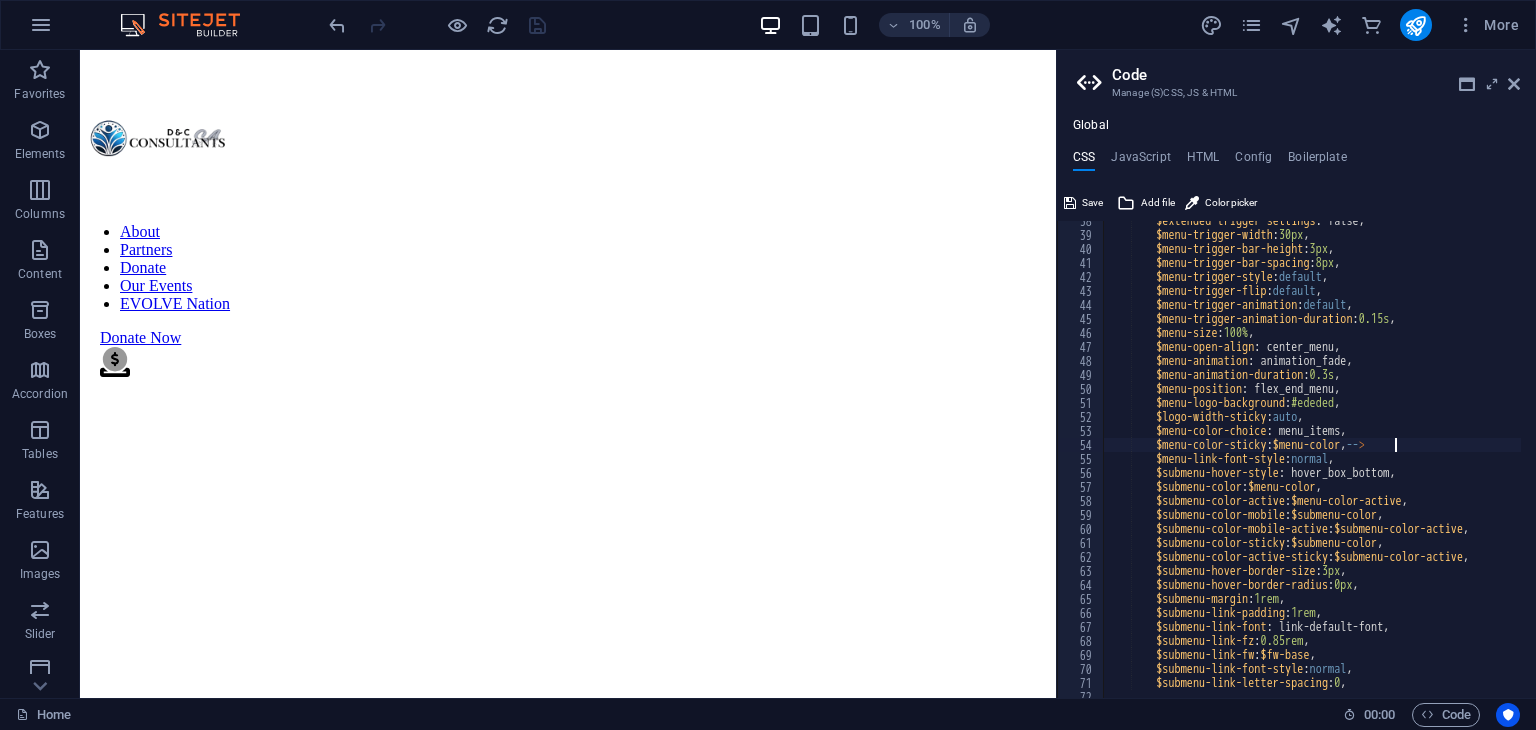 click on "$extended-trigger-settings : false,            $menu-trigger-width :  30px ,            $menu-trigger-bar-height :  3px ,            $menu-trigger-bar-spacing :  8px ,            $menu-trigger-style :  default ,            $menu-trigger-flip :  default ,            $menu-trigger-animation :  default ,            $menu-trigger-animation-duration :  0.15s ,            $menu-size :  100% ,            $menu-open-align : center_menu,            $menu-animation : animation_fade,            $menu-animation-duration :  0.3s ,            $menu-position : flex_end_menu,            $menu-logo-background :  #ededed ,            $logo-width-sticky :  auto ,            $menu-color-choice : menu_items,            $menu-color-sticky :  $menu-color ,  -- >           $menu-link-font-style :  normal ,            $submenu-hover-style : hover_box_bottom,            $submenu-color :  $menu-color ,            $submenu-color-active :  $menu-color-active ,            $submenu-color-mobile :  $submenu-color ,            :  0" at bounding box center [3098, 459] 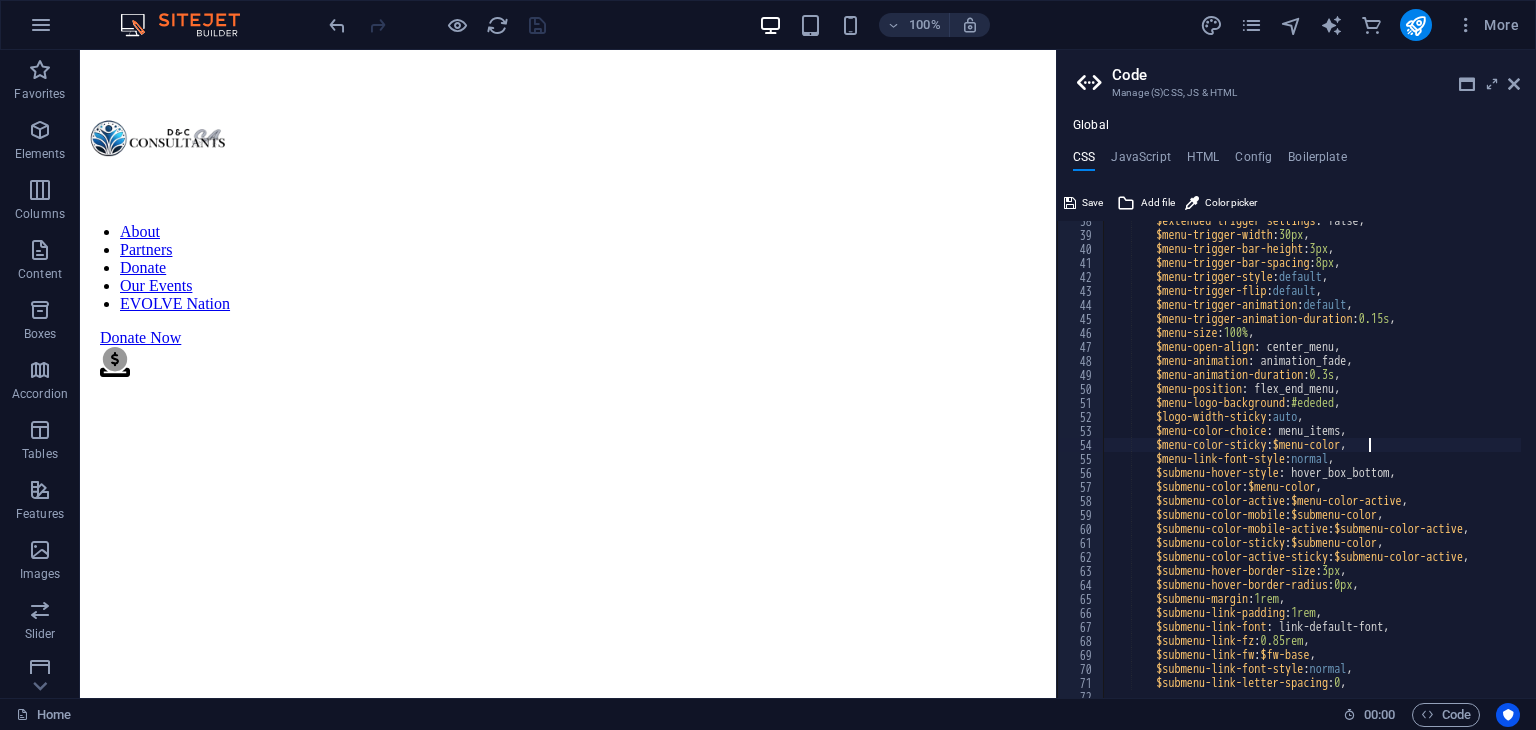 click on "$extended-trigger-settings : false,            $menu-trigger-width :  30px ,            $menu-trigger-bar-height :  3px ,            $menu-trigger-bar-spacing :  8px ,            $menu-trigger-style :  default ,            $menu-trigger-flip :  default ,            $menu-trigger-animation :  default ,            $menu-trigger-animation-duration :  0.15s ,            $menu-size :  100% ,            $menu-open-align : center_menu,            $menu-animation : animation_fade,            $menu-animation-duration :  0.3s ,            $menu-position : flex_end_menu,            $menu-logo-background :  #ededed ,            $logo-width-sticky :  auto ,            $menu-color-choice : menu_items,            $menu-color-sticky :  $menu-color ,           $menu-link-font-style :  normal ,            $submenu-hover-style : hover_box_bottom,            $submenu-color :  $menu-color ,            $submenu-color-active :  $menu-color-active ,            $submenu-color-mobile :  $submenu-color ,            :  ," at bounding box center [3098, 459] 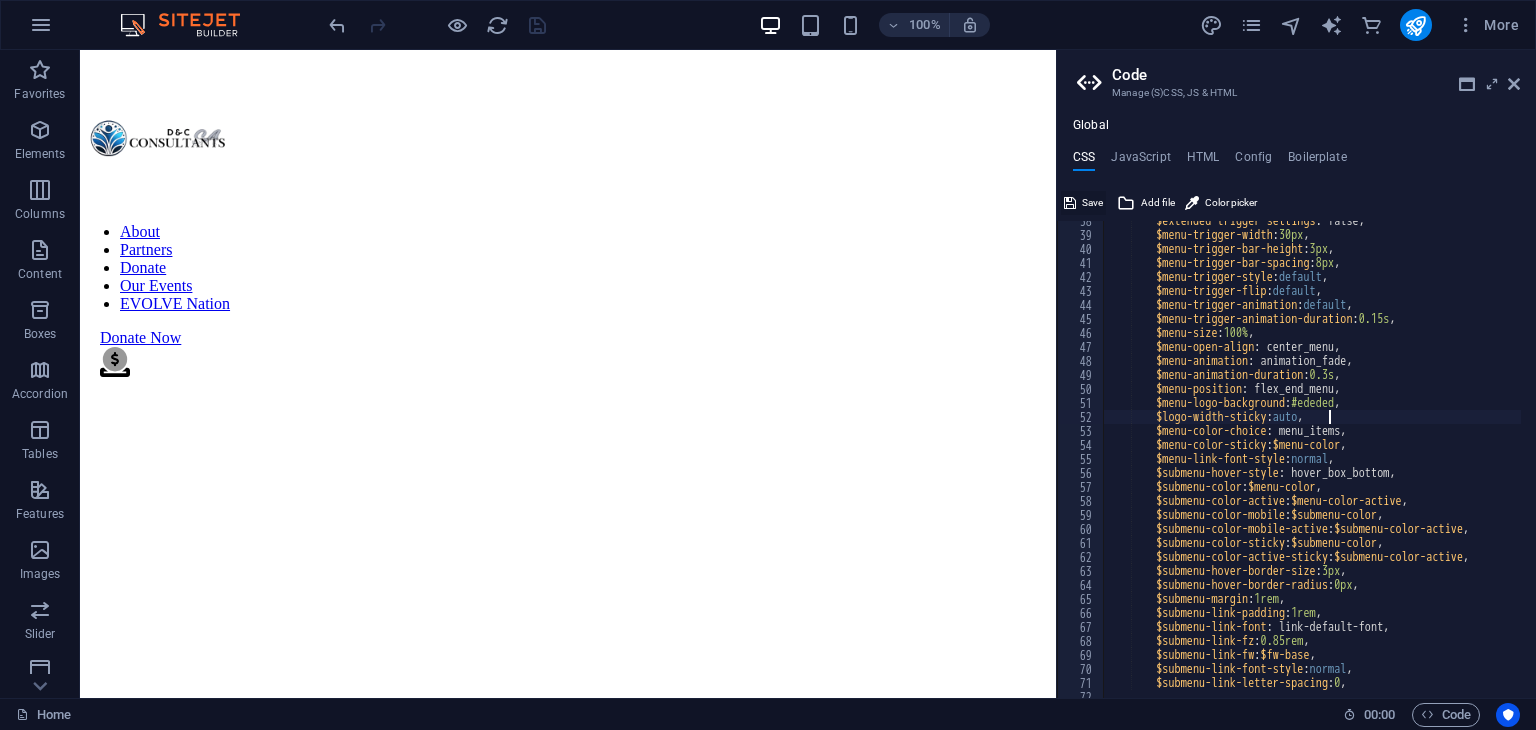 click on "Save" at bounding box center [1083, 203] 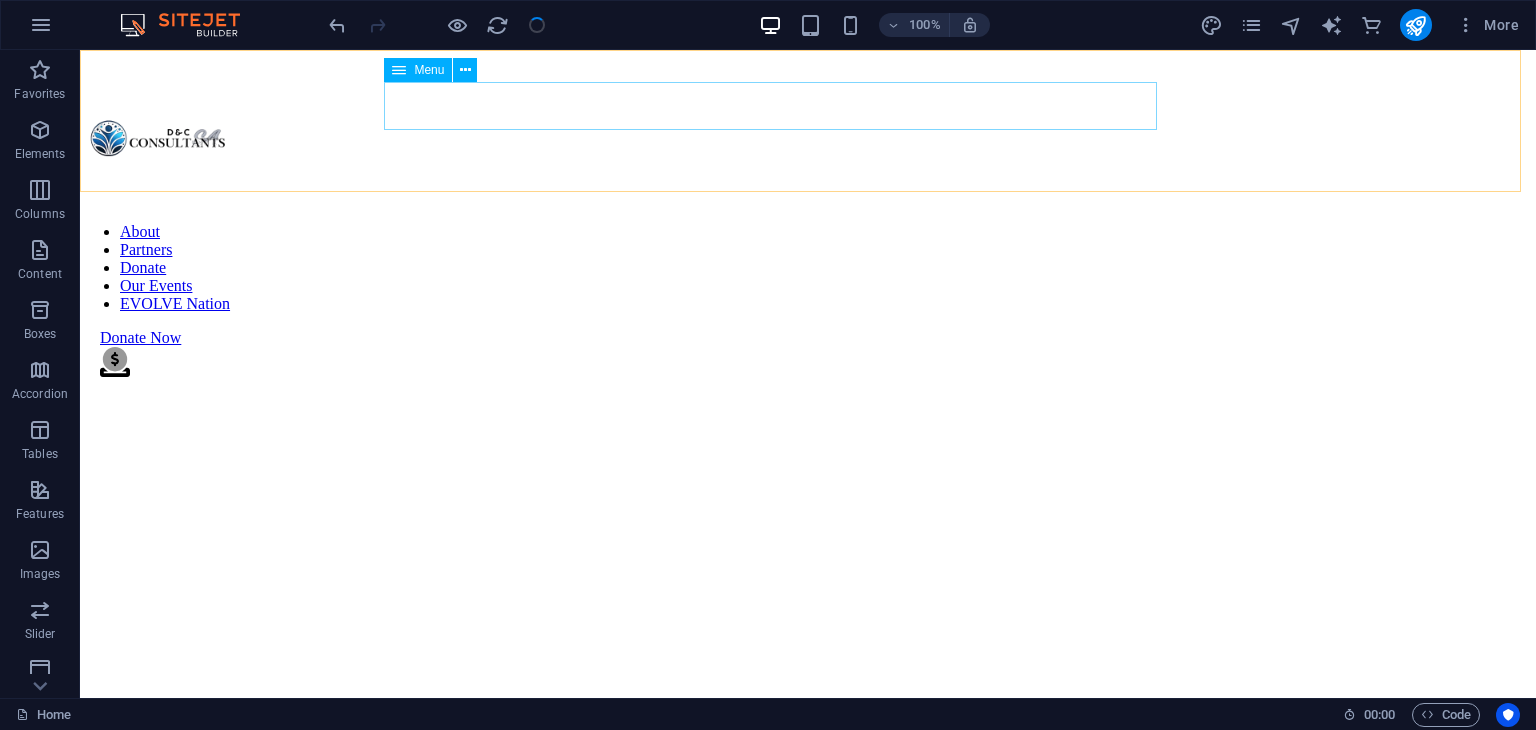 scroll, scrollTop: 3193, scrollLeft: 0, axis: vertical 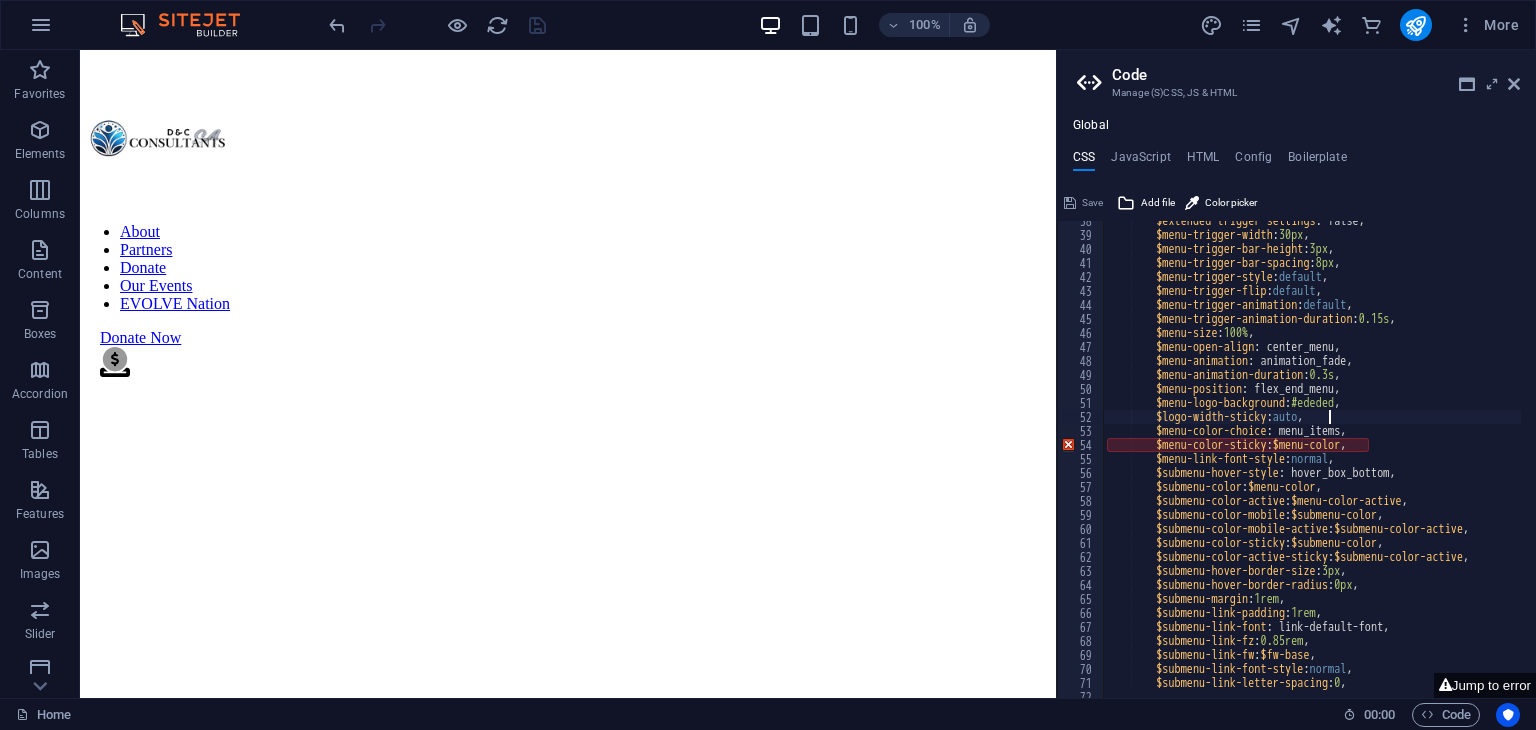 click on "$extended-trigger-settings : false,            $menu-trigger-width :  30px ,            $menu-trigger-bar-height :  3px ,            $menu-trigger-bar-spacing :  8px ,            $menu-trigger-style :  default ,            $menu-trigger-flip :  default ,            $menu-trigger-animation :  default ,            $menu-trigger-animation-duration :  0.15s ,            $menu-size :  100% ,            $menu-open-align : center_menu,            $menu-animation : animation_fade,            $menu-animation-duration :  0.3s ,            $menu-position : flex_end_menu,            $menu-logo-background :  #ededed ,            $logo-width-sticky :  auto ,            $menu-color-choice : menu_items,            $menu-color-sticky :  $menu-color ,           $menu-link-font-style :  normal ,            $submenu-hover-style : hover_box_bottom,            $submenu-color :  $menu-color ,            $submenu-color-active :  $menu-color-active ,            $submenu-color-mobile :  $submenu-color ,            :  ," at bounding box center (3098, 459) 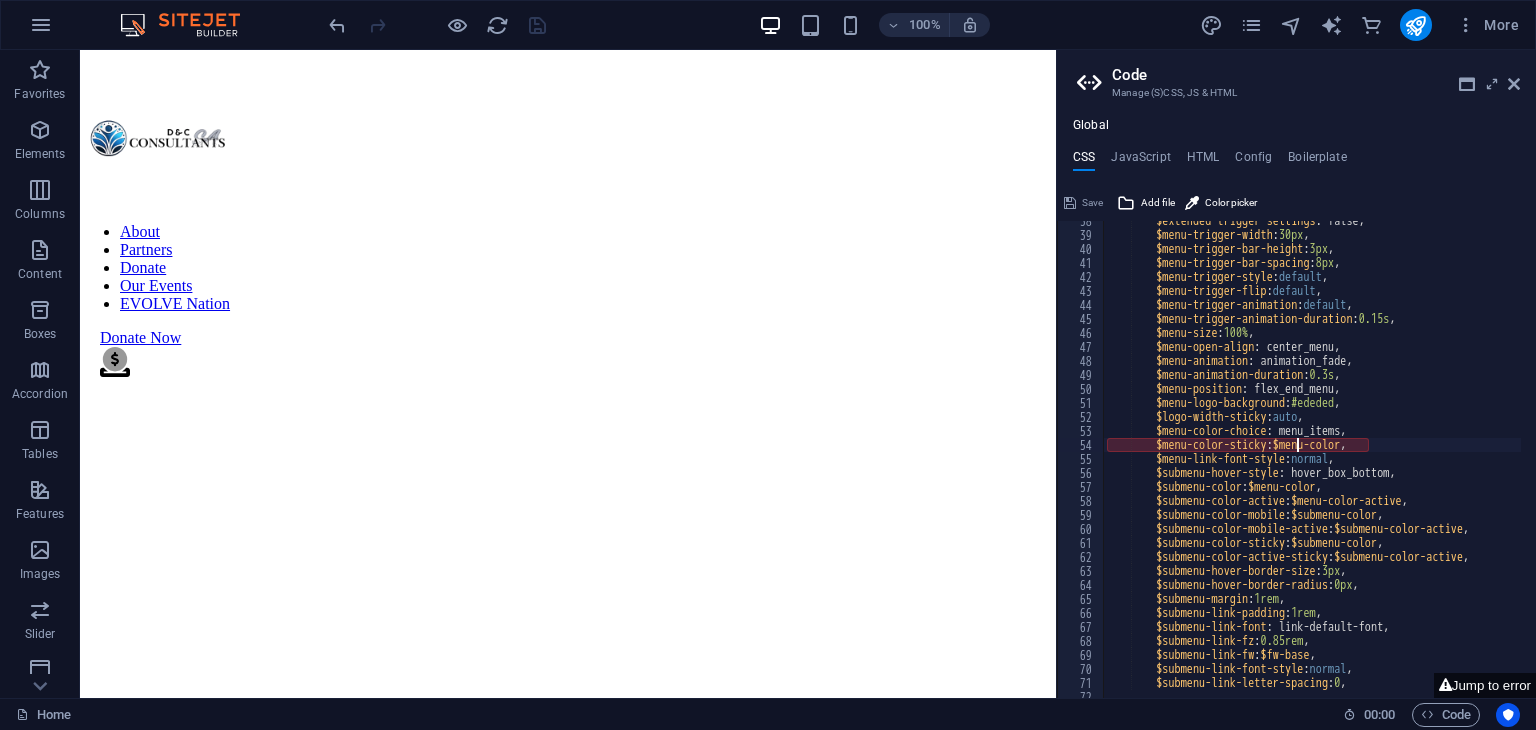 type on "$menu-color-sticky: menu-color," 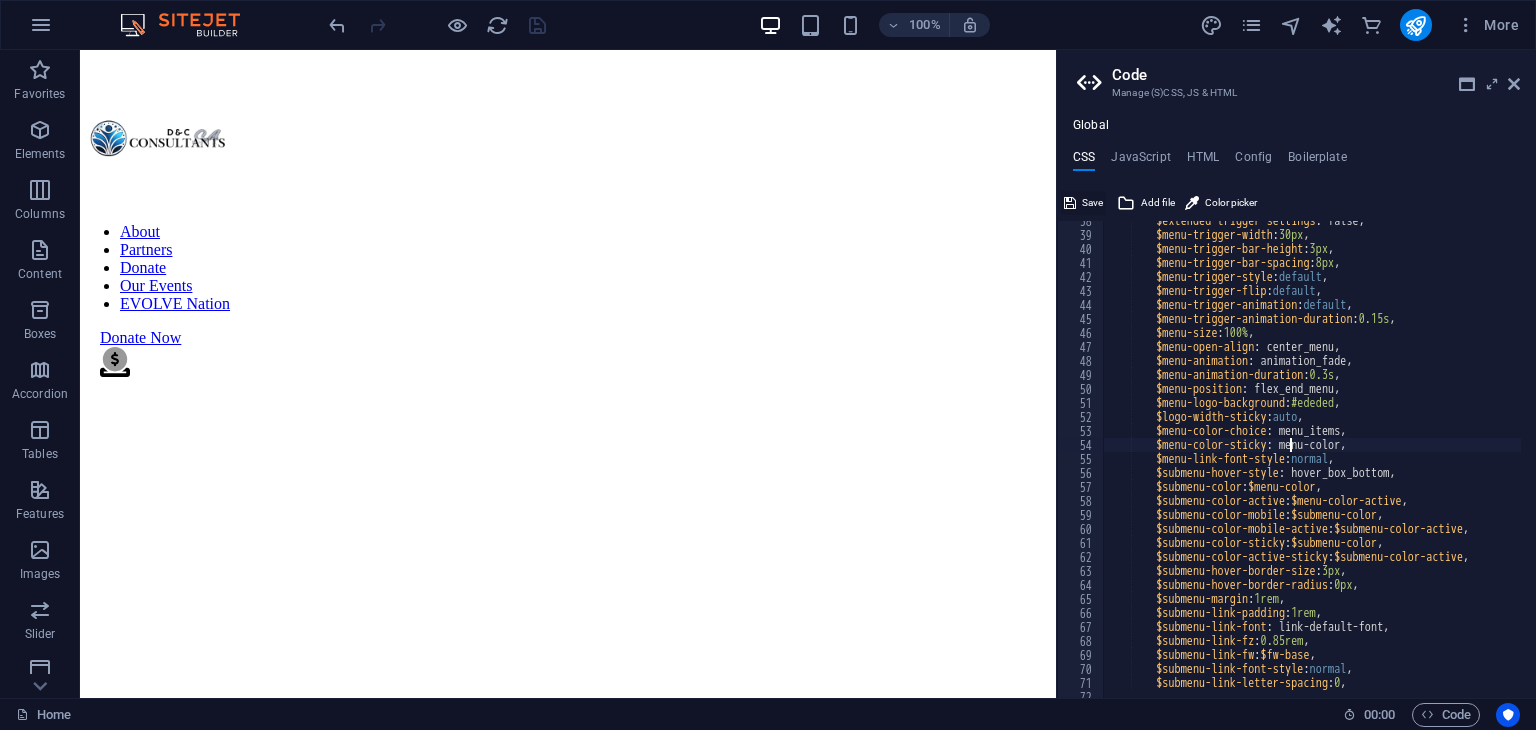 click on "Save" at bounding box center (1092, 203) 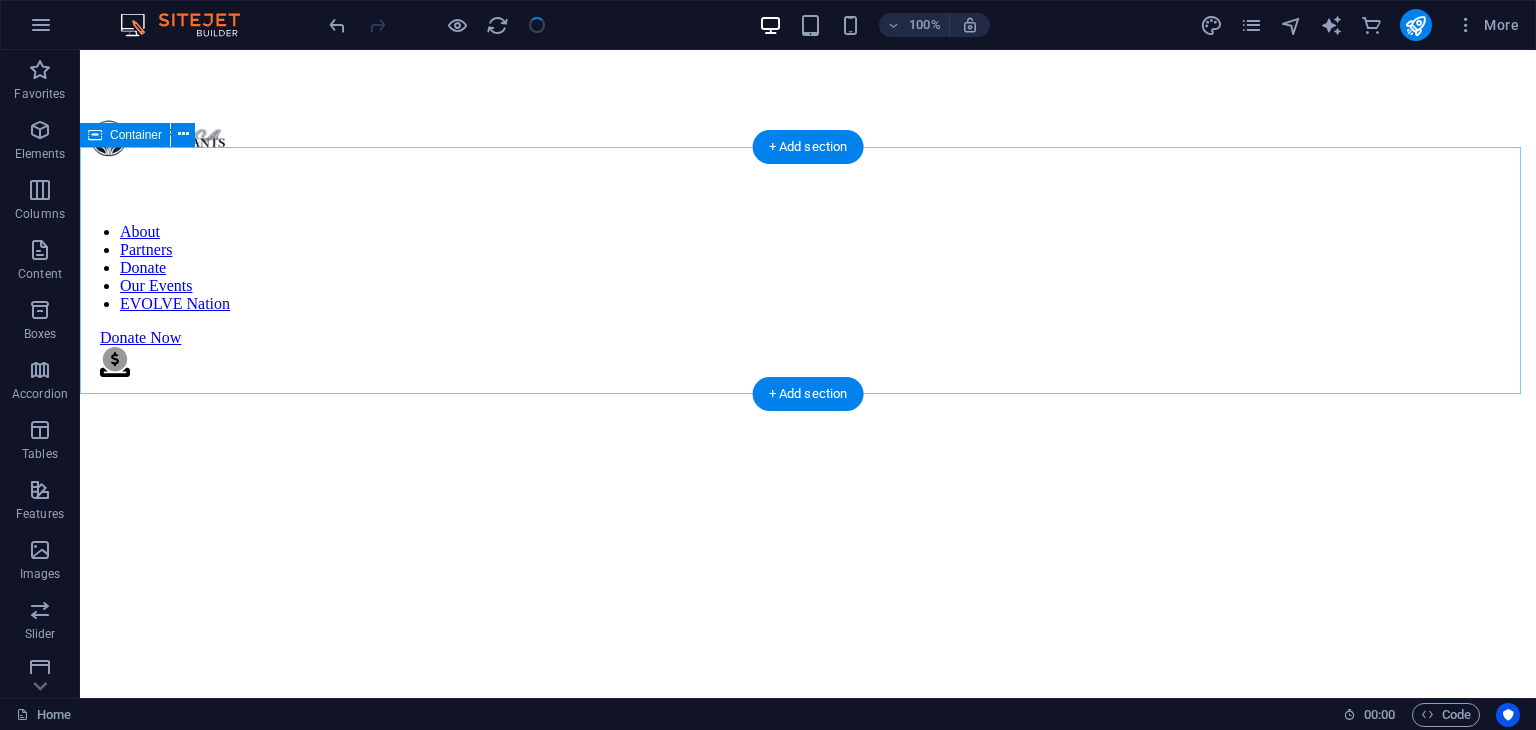 scroll, scrollTop: 3212, scrollLeft: 0, axis: vertical 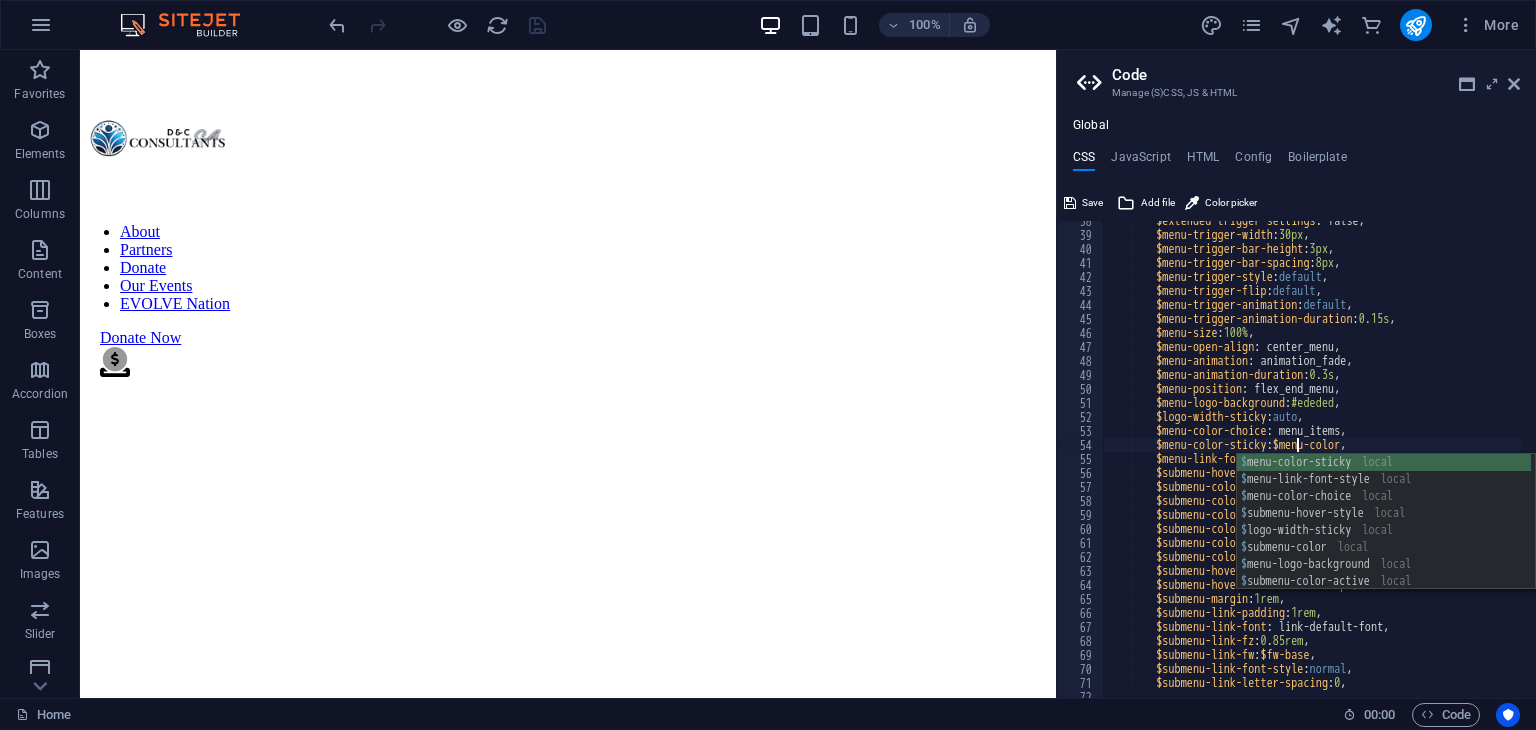 click on "$extended-trigger-settings : false,            $menu-trigger-width :  30px ,            $menu-trigger-bar-height :  3px ,            $menu-trigger-bar-spacing :  8px ,            $menu-trigger-style :  default ,            $menu-trigger-flip :  default ,            $menu-trigger-animation :  default ,            $menu-trigger-animation-duration :  0.15s ,            $menu-size :  100% ,            $menu-open-align : center_menu,            $menu-animation : animation_fade,            $menu-animation-duration :  0.3s ,            $menu-position : flex_end_menu,            $menu-logo-background :  #ededed ,            $logo-width-sticky :  auto ,            $menu-color-choice : menu_items,            $menu-color-sticky :  $menu-color ,           $menu-link-font-style :  normal ,            $submenu-hover-style : hover_box_bottom,            $submenu-color :  $menu-color ,            $submenu-color-active :  $menu-color-active ,            $submenu-color-mobile :  $submenu-color ,            :  ," at bounding box center [3098, 459] 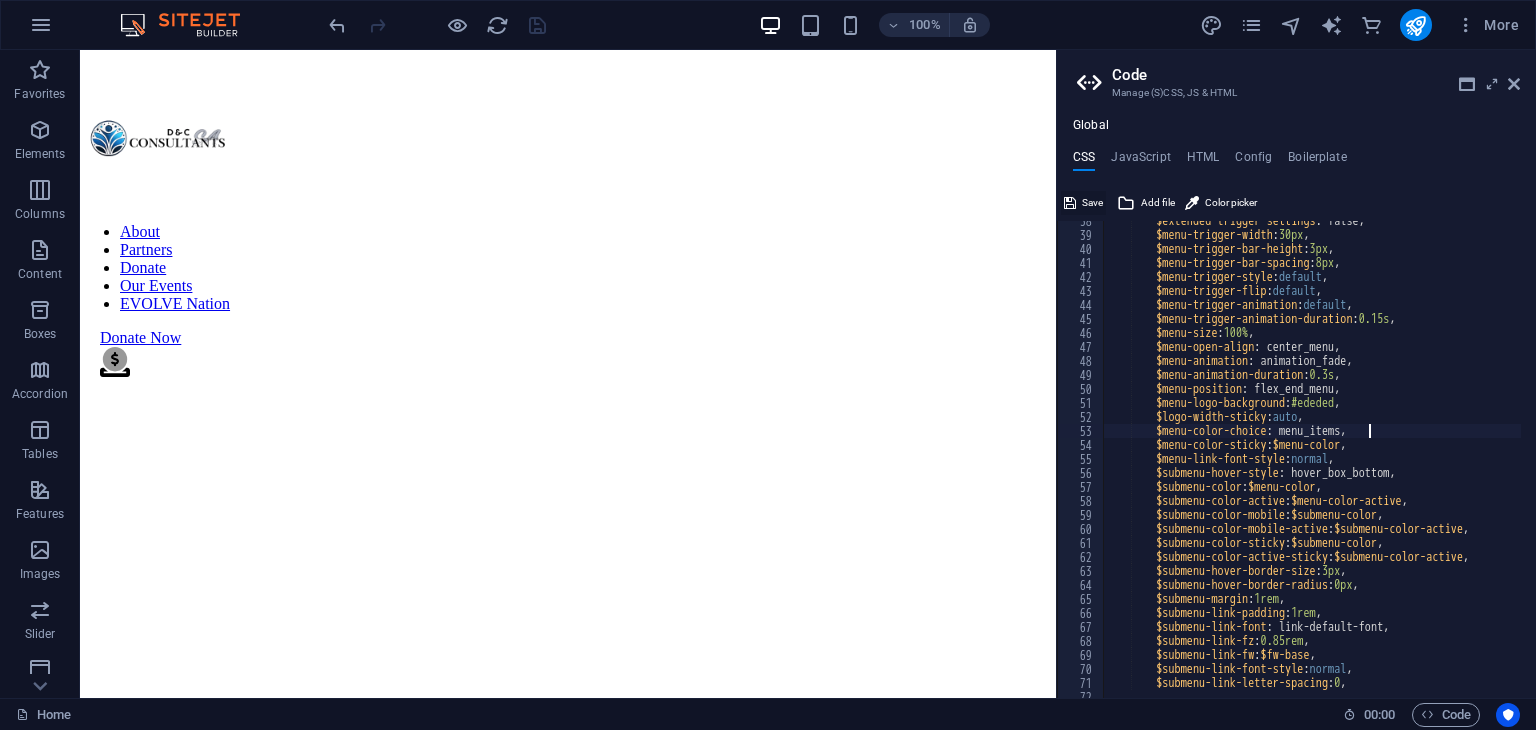type on "$menu-color-choice: menu_items," 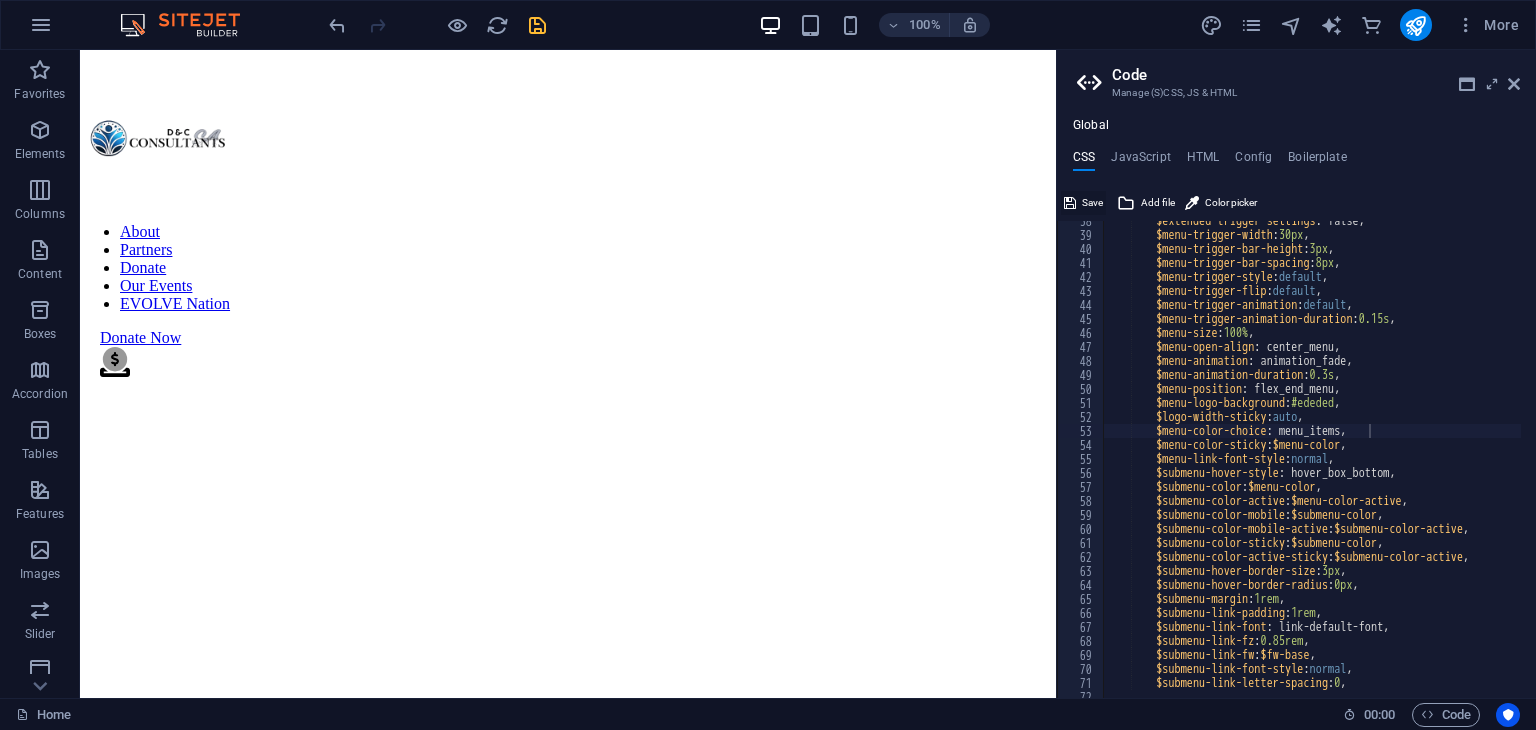 drag, startPoint x: 1084, startPoint y: 206, endPoint x: 1004, endPoint y: 154, distance: 95.41489 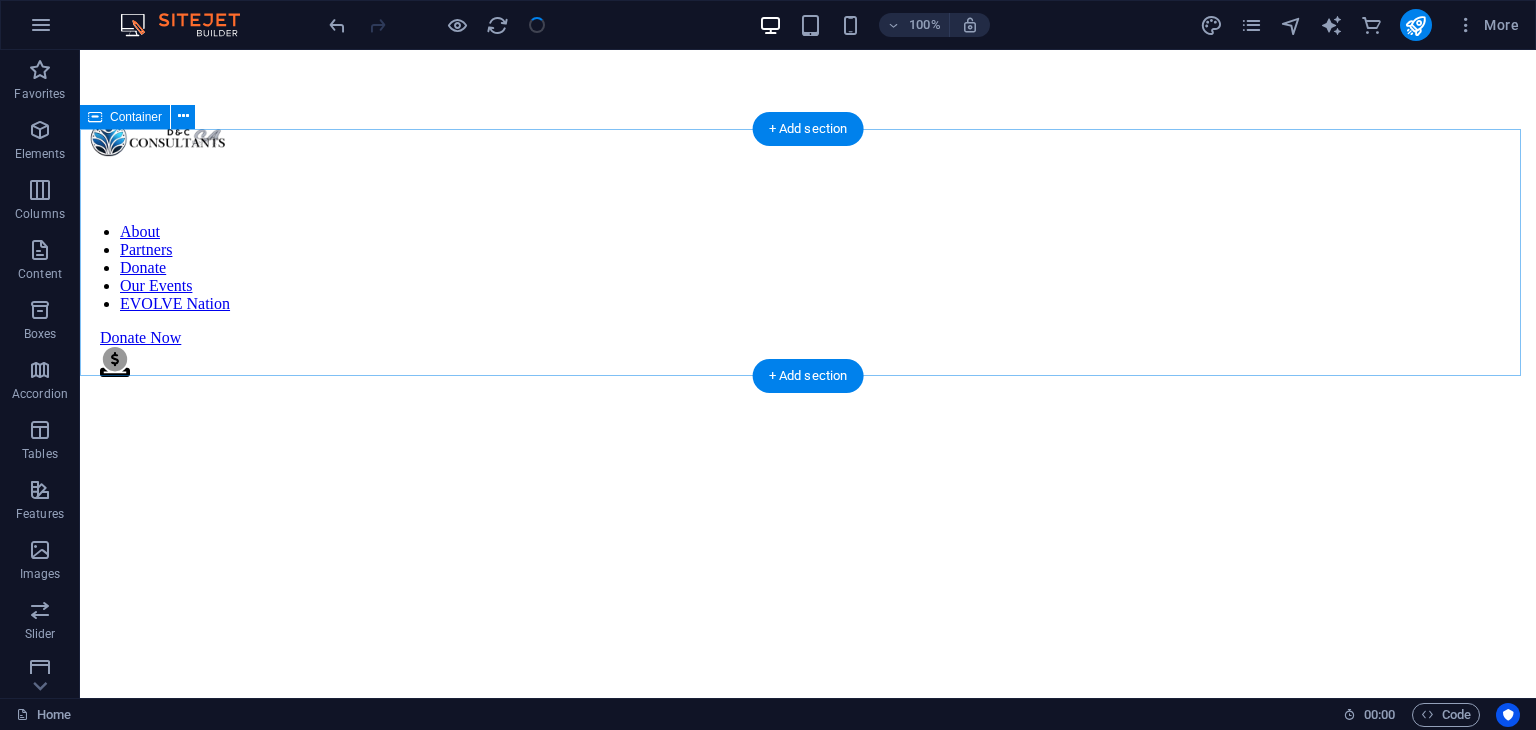 scroll, scrollTop: 3230, scrollLeft: 0, axis: vertical 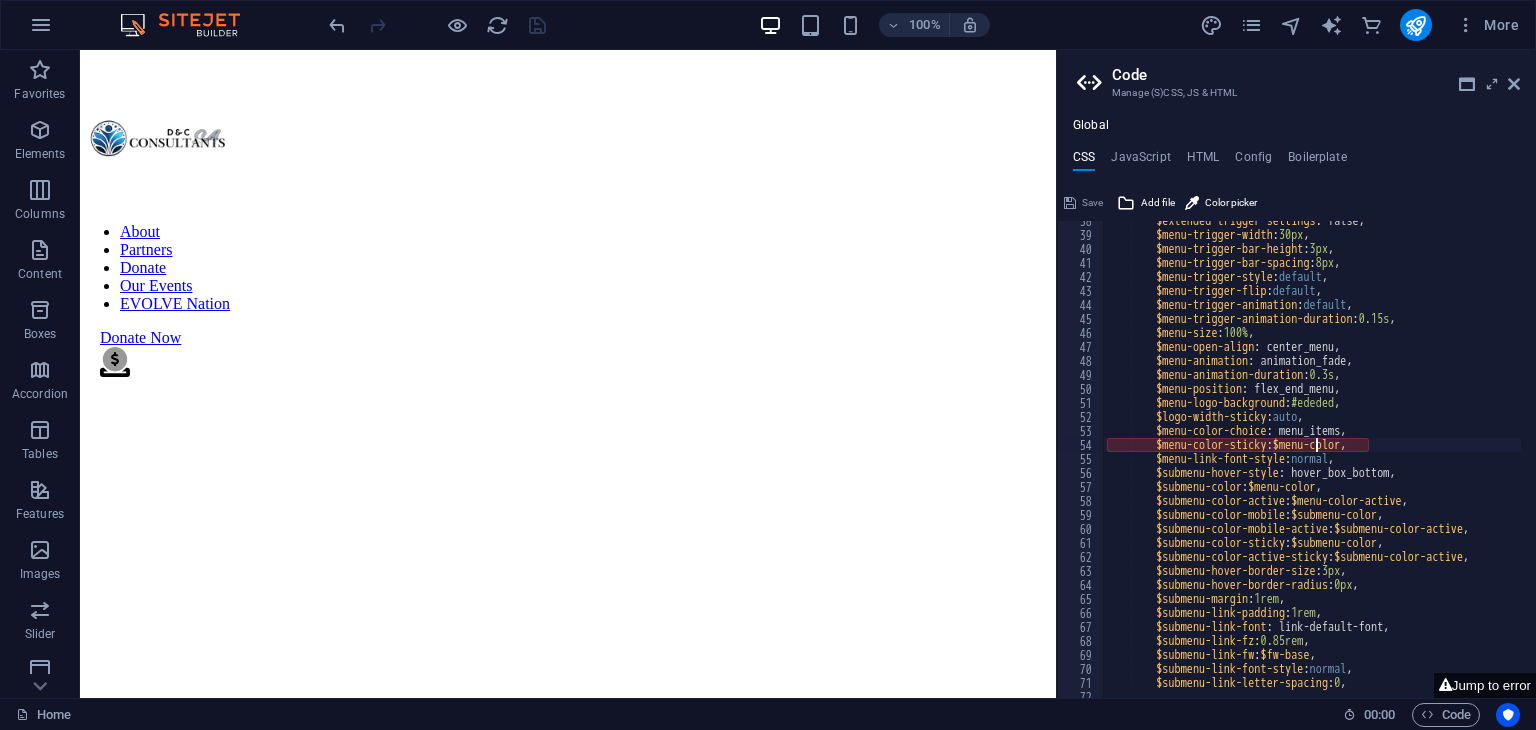 click on "$extended-trigger-settings : false,            $menu-trigger-width :  30px ,            $menu-trigger-bar-height :  3px ,            $menu-trigger-bar-spacing :  8px ,            $menu-trigger-style :  default ,            $menu-trigger-flip :  default ,            $menu-trigger-animation :  default ,            $menu-trigger-animation-duration :  0.15s ,            $menu-size :  100% ,            $menu-open-align : center_menu,            $menu-animation : animation_fade,            $menu-animation-duration :  0.3s ,            $menu-position : flex_end_menu,            $menu-logo-background :  #ededed ,            $logo-width-sticky :  auto ,            $menu-color-choice : menu_items,            $menu-color-sticky :  $menu-color ,           $menu-link-font-style :  normal ,            $submenu-hover-style : hover_box_bottom,            $submenu-color :  $menu-color ,            $submenu-color-active :  $menu-color-active ,            $submenu-color-mobile :  $submenu-color ,            :  ," at bounding box center (3098, 459) 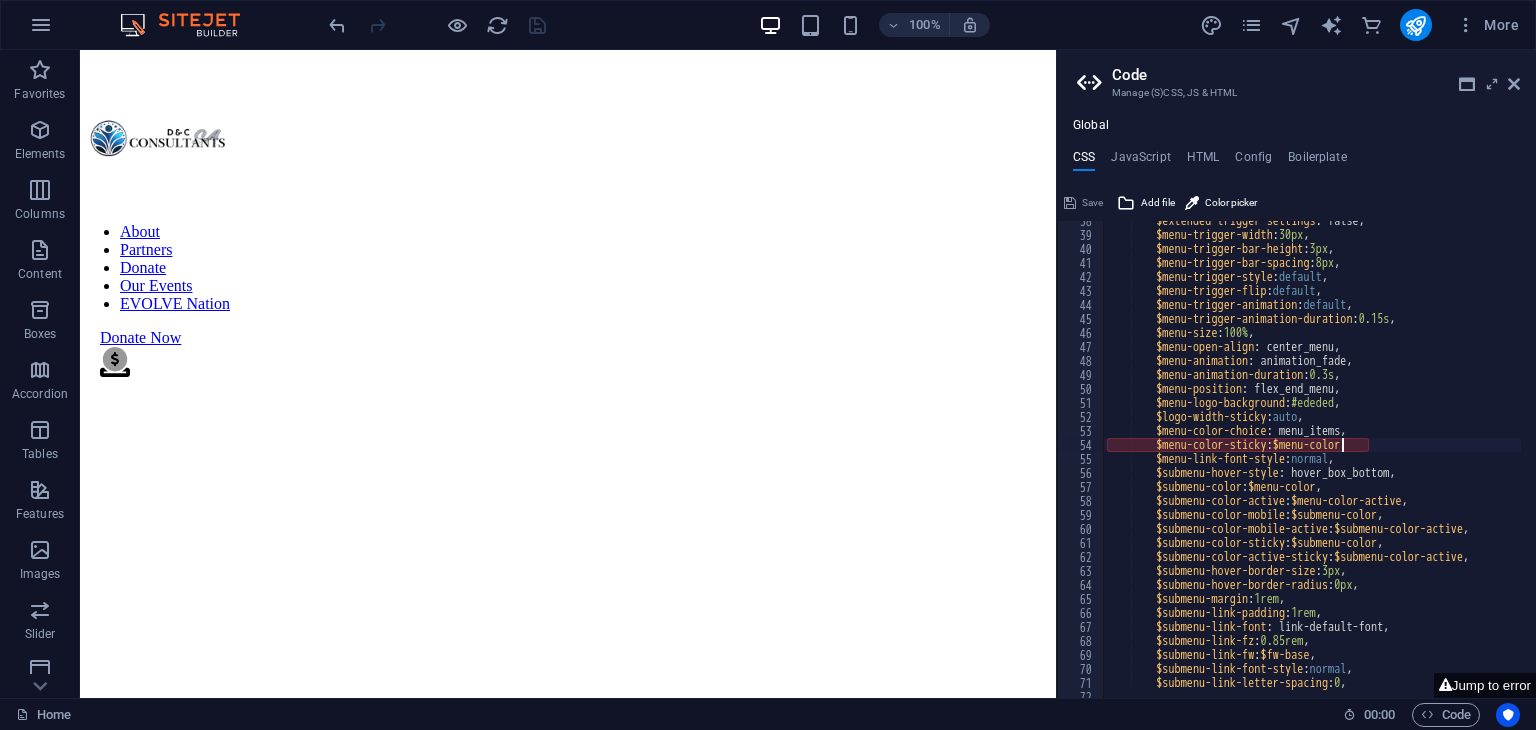 click on "$extended-trigger-settings : false,            $menu-trigger-width :  30px ,            $menu-trigger-bar-height :  3px ,            $menu-trigger-bar-spacing :  8px ,            $menu-trigger-style :  default ,            $menu-trigger-flip :  default ,            $menu-trigger-animation :  default ,            $menu-trigger-animation-duration :  0.15s ,            $menu-size :  100% ,            $menu-open-align : center_menu,            $menu-animation : animation_fade,            $menu-animation-duration :  0.3s ,            $menu-position : flex_end_menu,            $menu-logo-background :  #ededed ,            $logo-width-sticky :  auto ,            $menu-color-choice : menu_items,            $menu-color-sticky :  $menu-color ,           $menu-link-font-style :  normal ,            $submenu-hover-style : hover_box_bottom,            $submenu-color :  $menu-color ,            $submenu-color-active :  $menu-color-active ,            $submenu-color-mobile :  $submenu-color ,            :  ," at bounding box center (3098, 459) 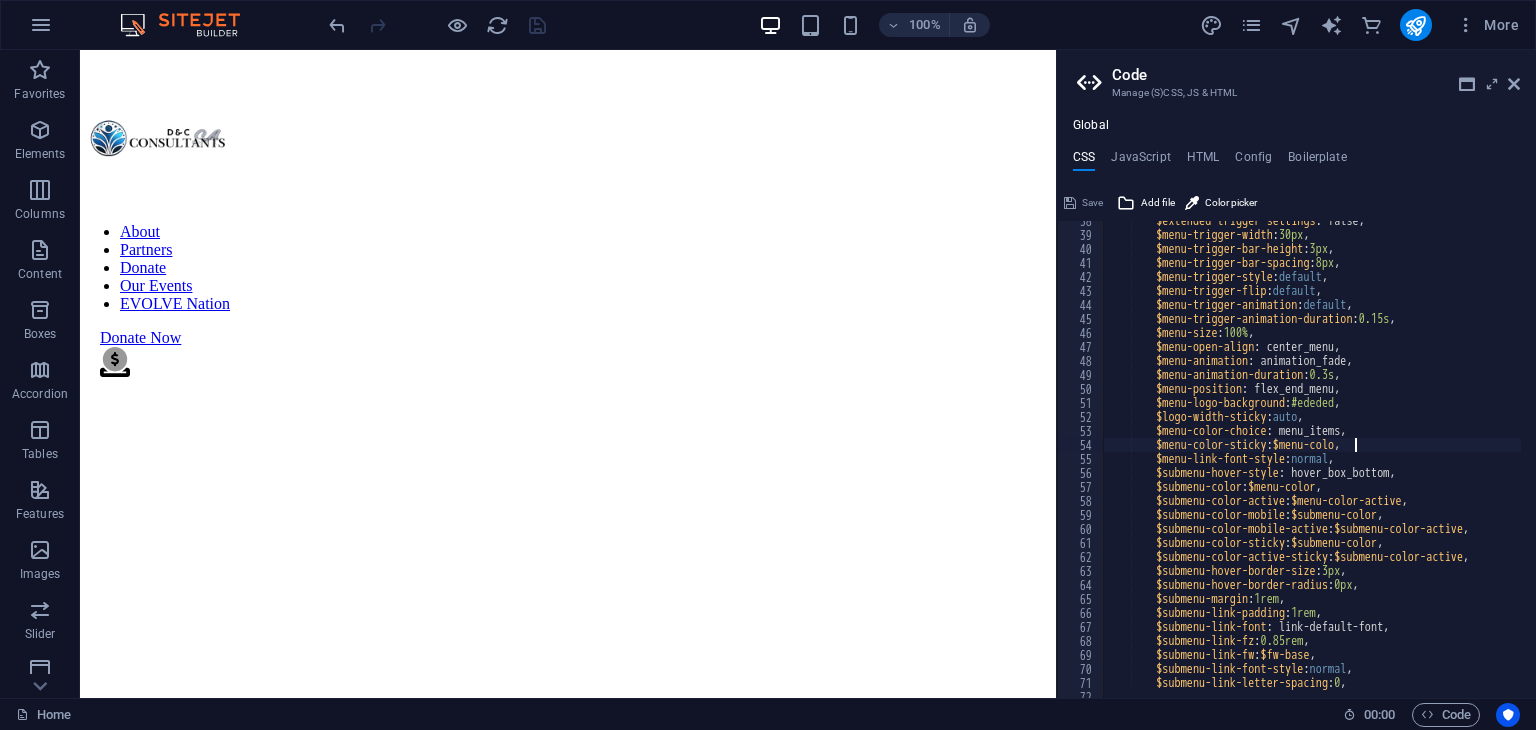 scroll, scrollTop: 524, scrollLeft: 0, axis: vertical 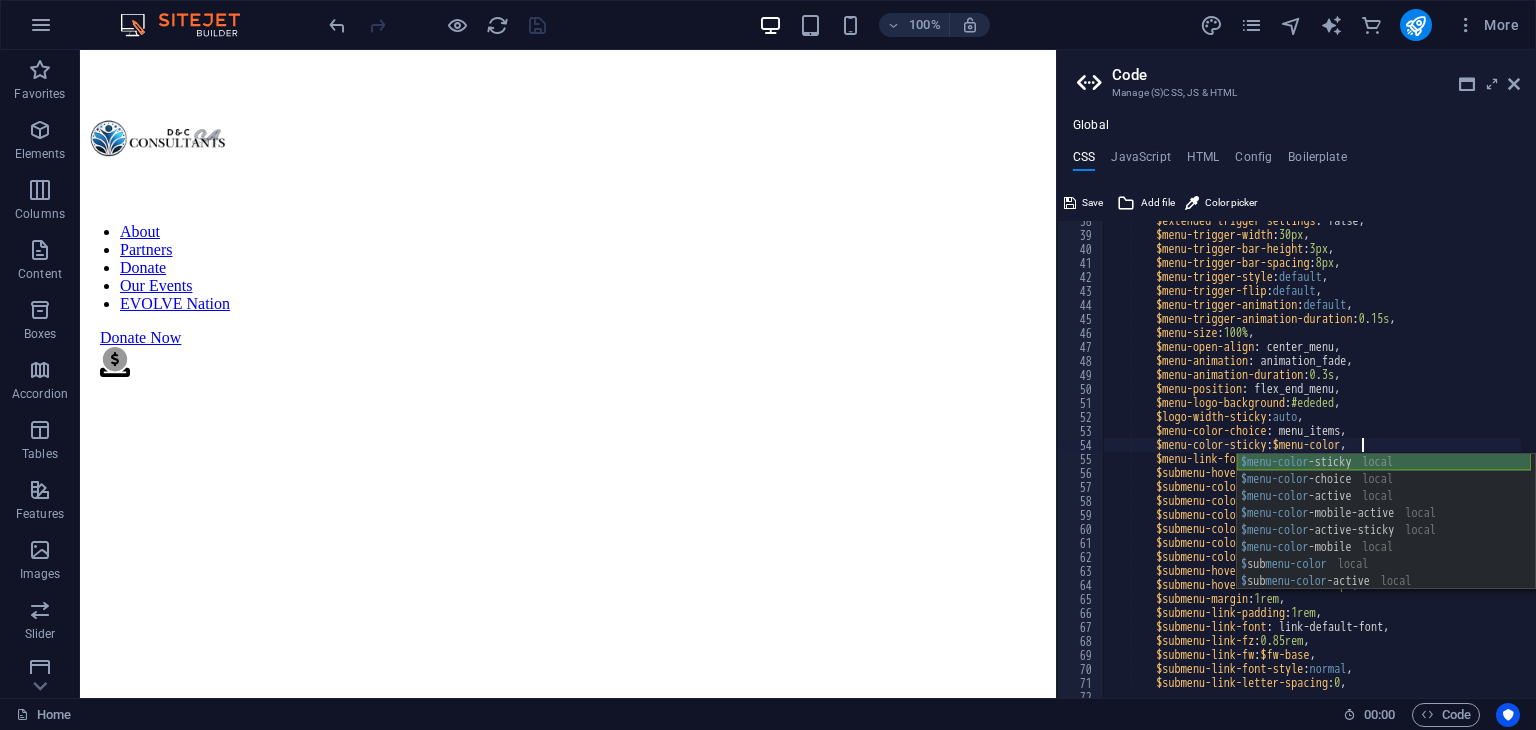 click on "$menu-color -sticky local $menu-color -choice local $menu-color -active local $menu-color -mobile-active local $menu-color -active-sticky local $menu-color -mobile local $ sub menu-color local $ sub menu-color -active local $ sub menu-color -mobile local" at bounding box center [1384, 539] 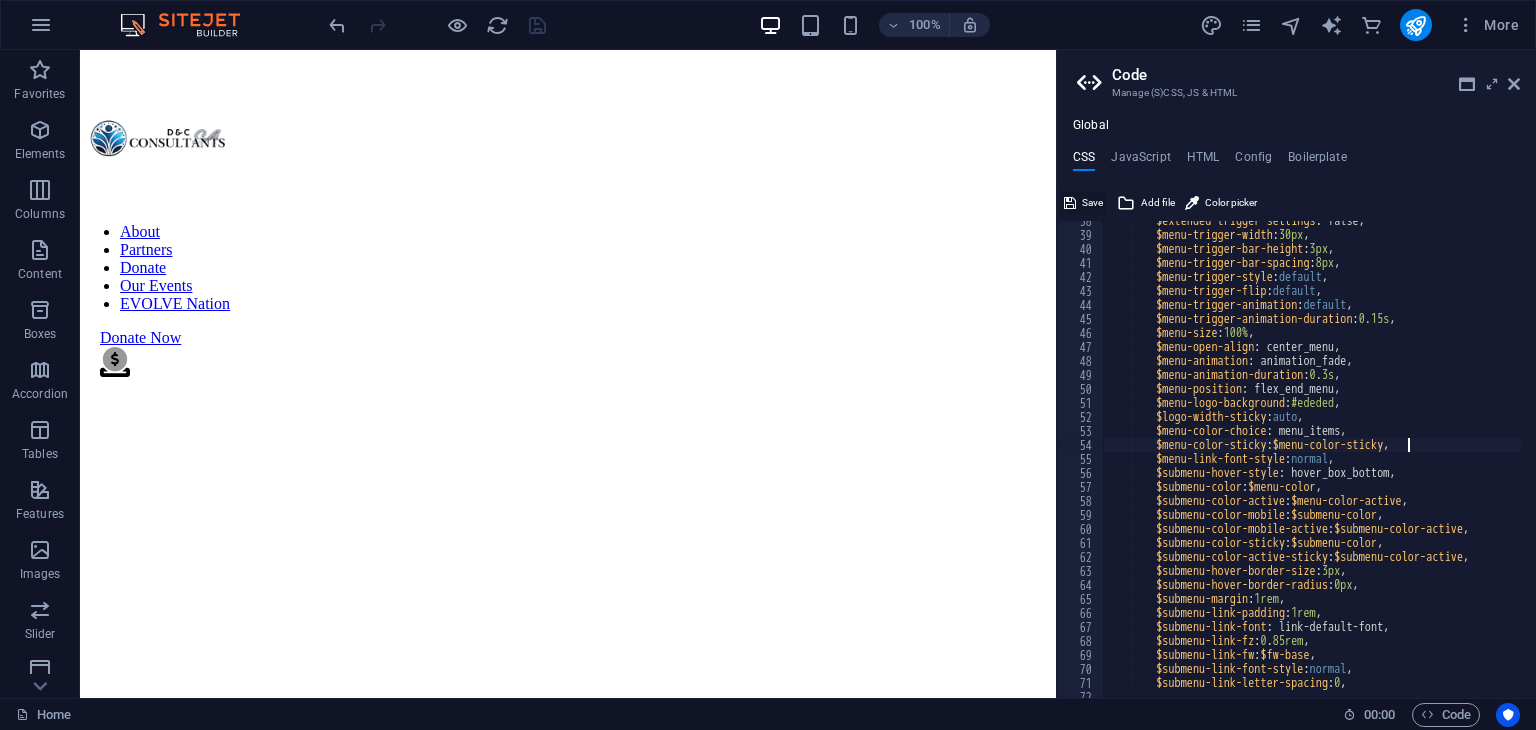 type on "$menu-color-sticky: $menu-color-sticky," 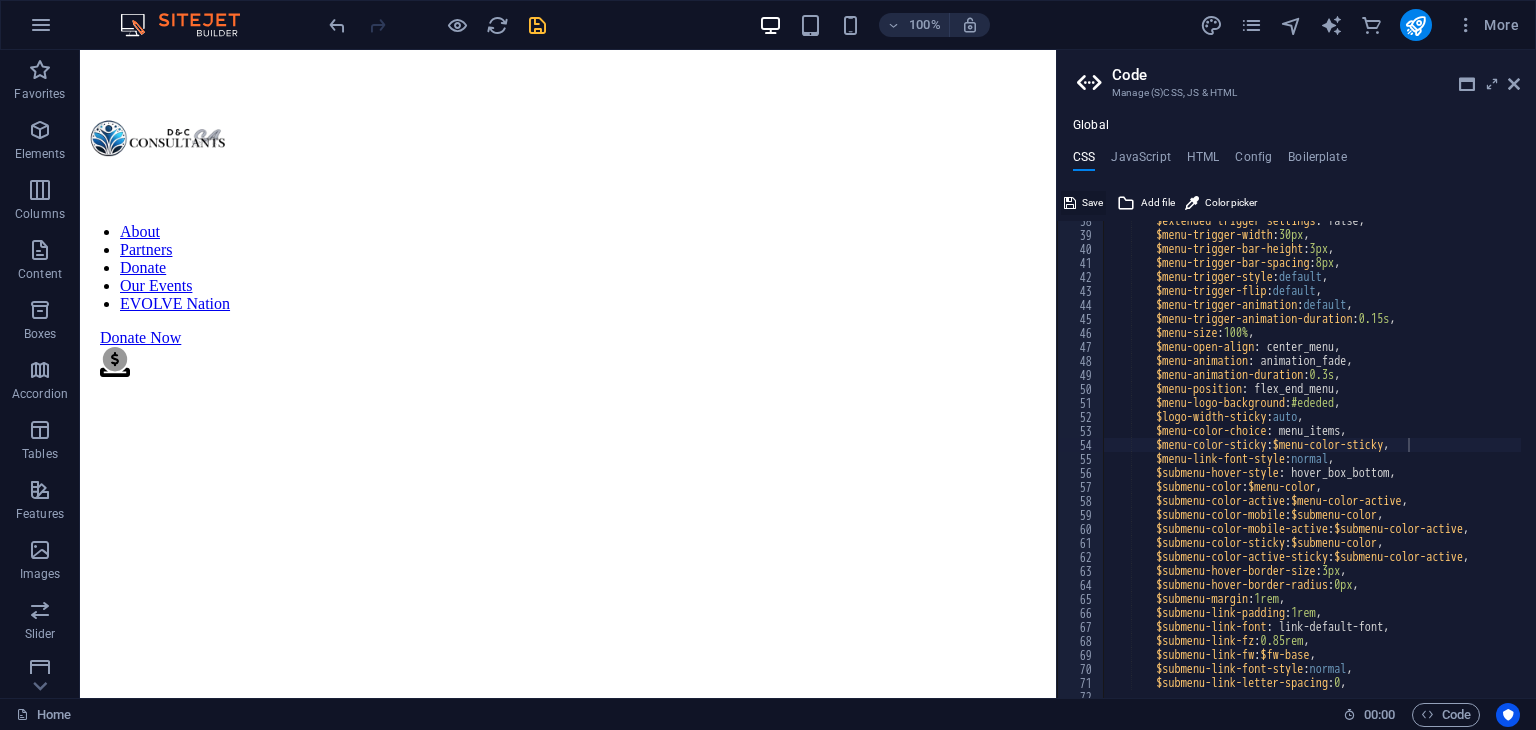 drag, startPoint x: 1070, startPoint y: 195, endPoint x: 986, endPoint y: 145, distance: 97.7548 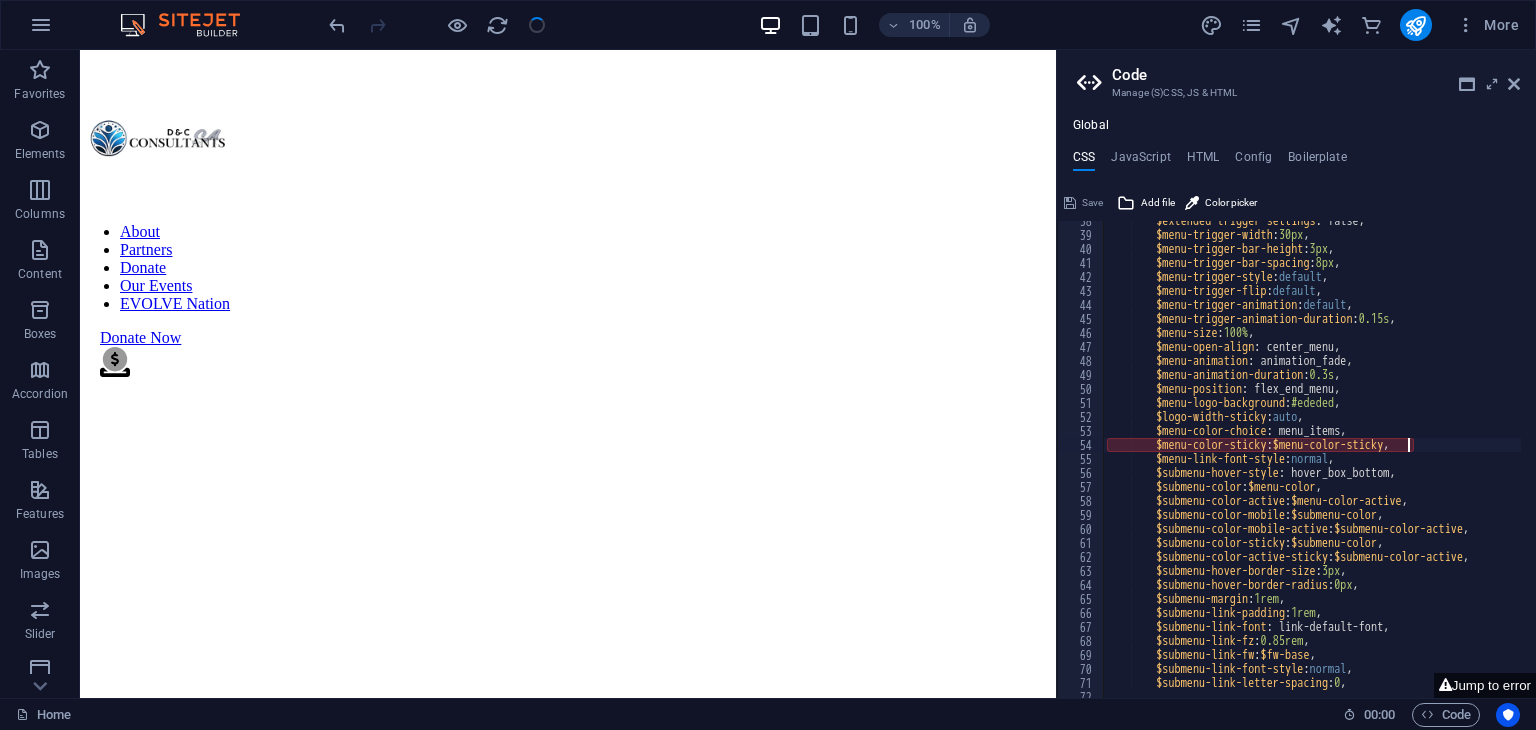 scroll, scrollTop: 3248, scrollLeft: 0, axis: vertical 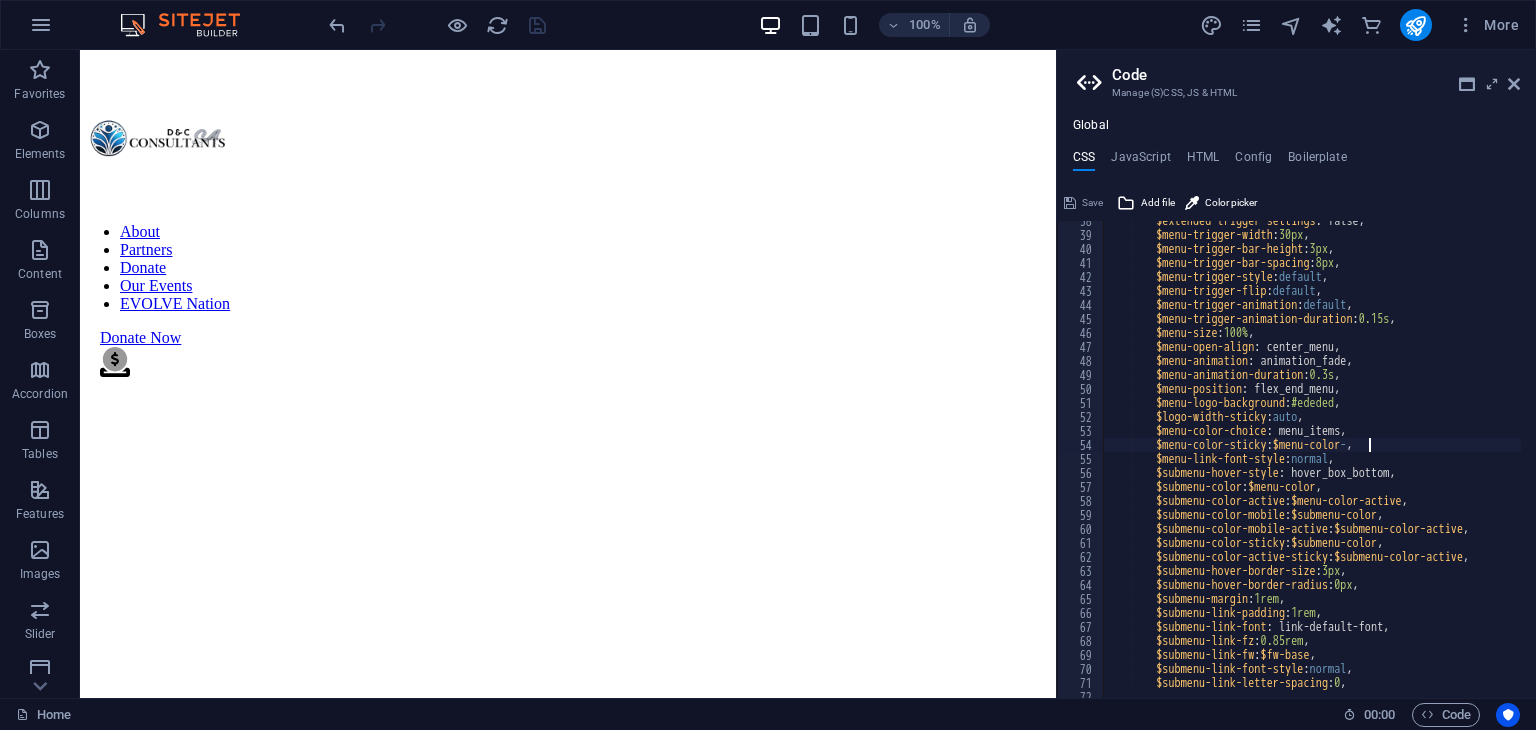 type on "$menu-color-sticky: $menu-color," 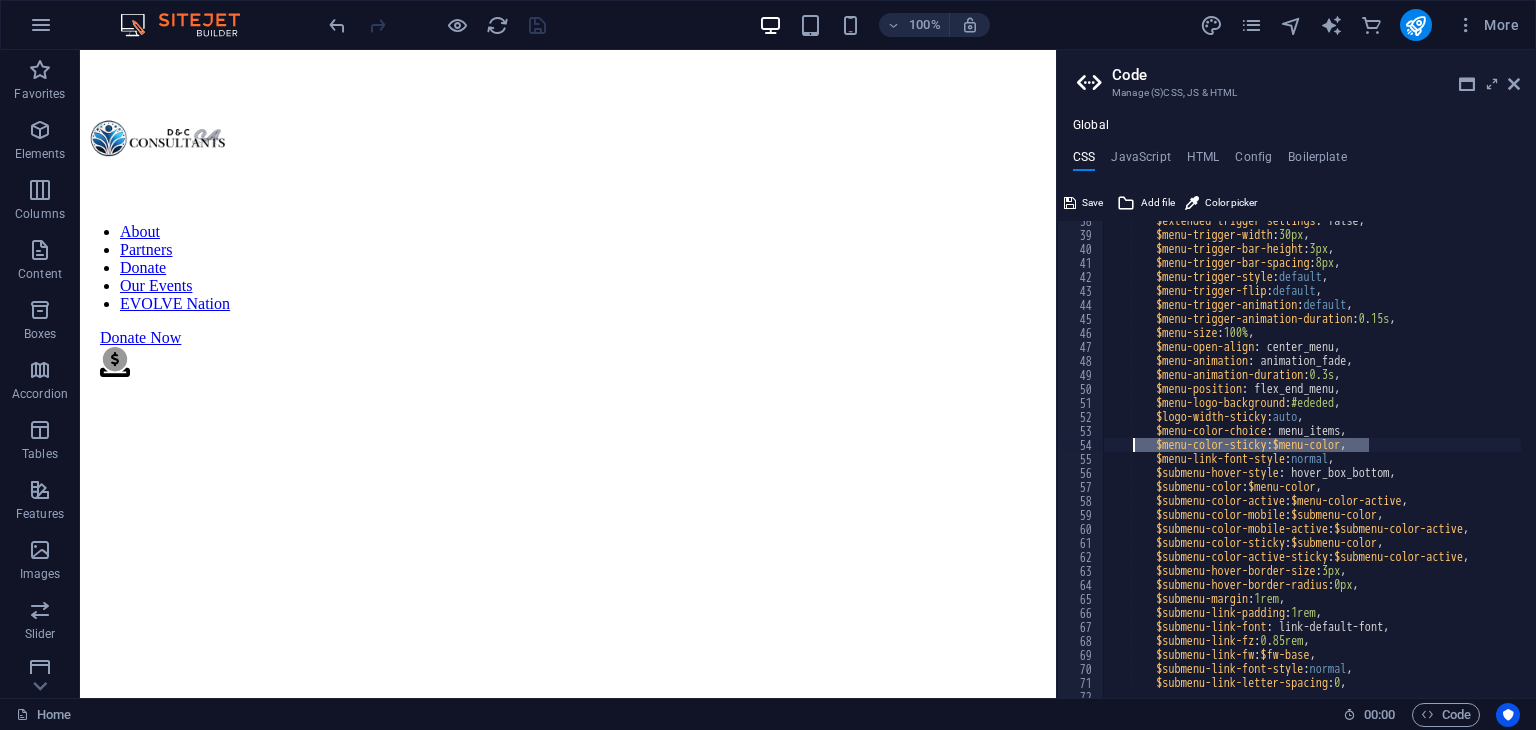 drag, startPoint x: 1376, startPoint y: 441, endPoint x: 1150, endPoint y: 441, distance: 226 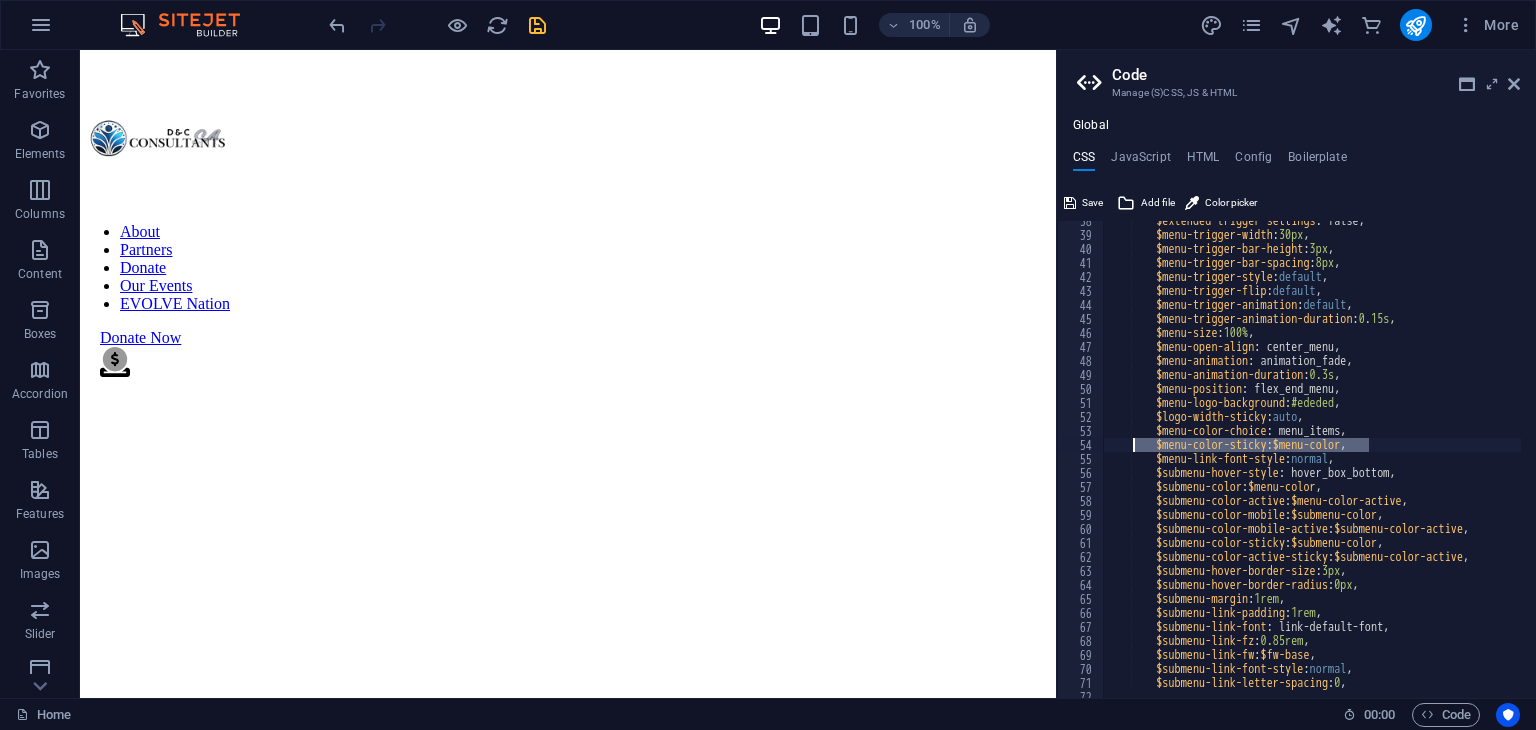 click on "$extended-trigger-settings : false,            $menu-trigger-width :  30px ,            $menu-trigger-bar-height :  3px ,            $menu-trigger-bar-spacing :  8px ,            $menu-trigger-style :  default ,            $menu-trigger-flip :  default ,            $menu-trigger-animation :  default ,            $menu-trigger-animation-duration :  0.15s ,            $menu-size :  100% ,            $menu-open-align : center_menu,            $menu-animation : animation_fade,            $menu-animation-duration :  0.3s ,            $menu-position : flex_end_menu,            $menu-logo-background :  #ededed ,            $logo-width-sticky :  auto ,            $menu-color-choice : menu_items,            $menu-color-sticky :  $menu-color ,           $menu-link-font-style :  normal ,            $submenu-hover-style : hover_box_bottom,            $submenu-color :  $menu-color ,            $submenu-color-active :  $menu-color-active ,            $submenu-color-mobile :  $submenu-color ,            :  ," at bounding box center (1312, 459) 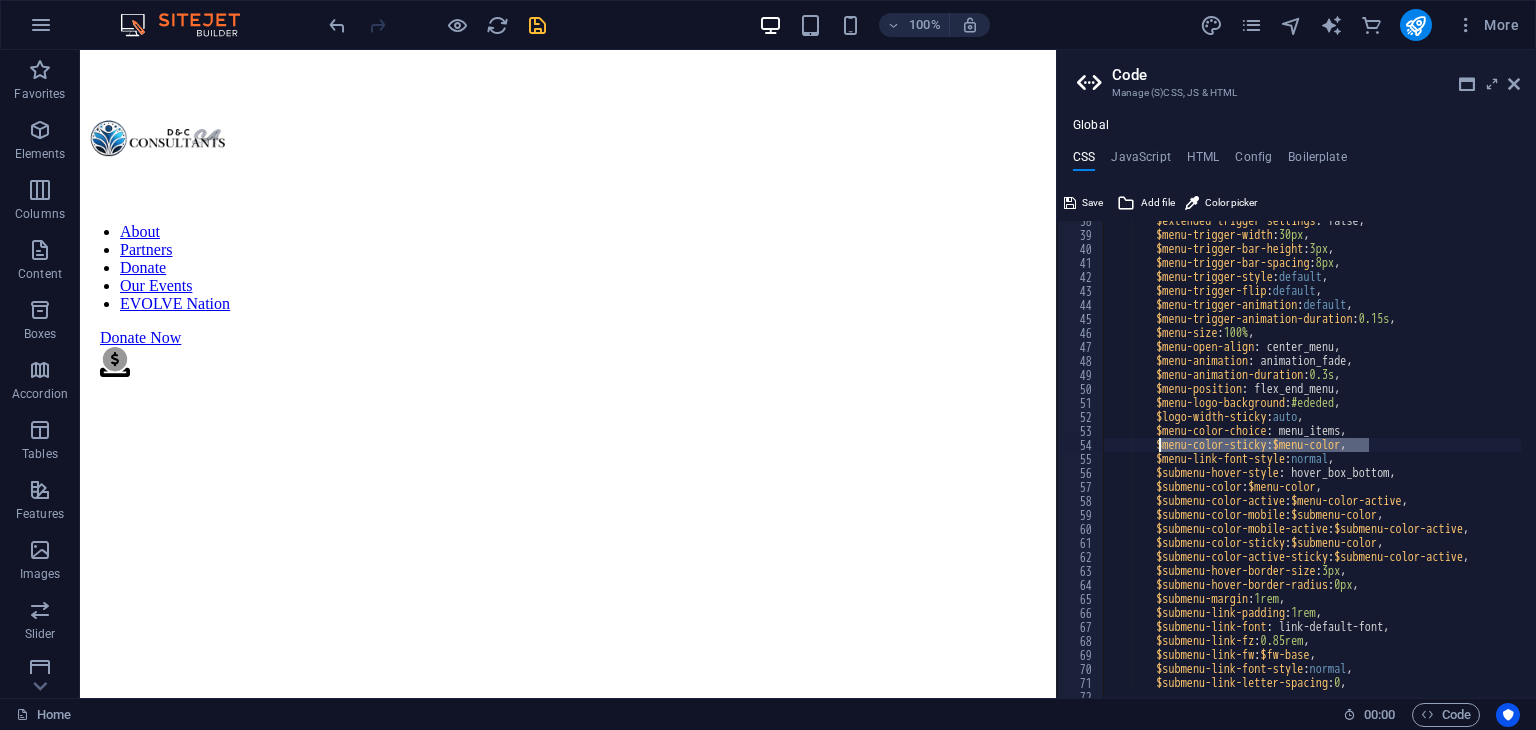drag, startPoint x: 1380, startPoint y: 445, endPoint x: 1160, endPoint y: 450, distance: 220.05681 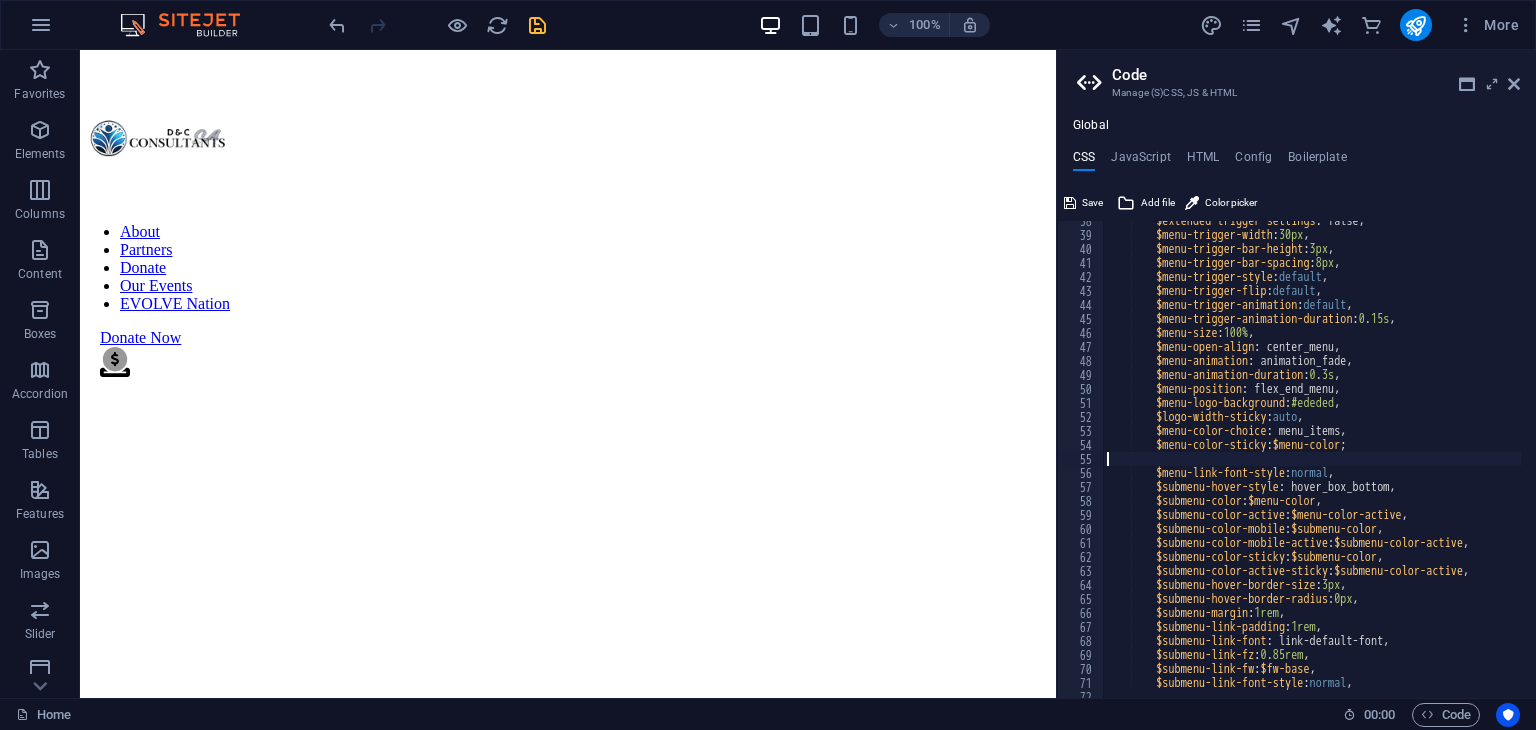 type on "$menu-color-sticky: $menu-color," 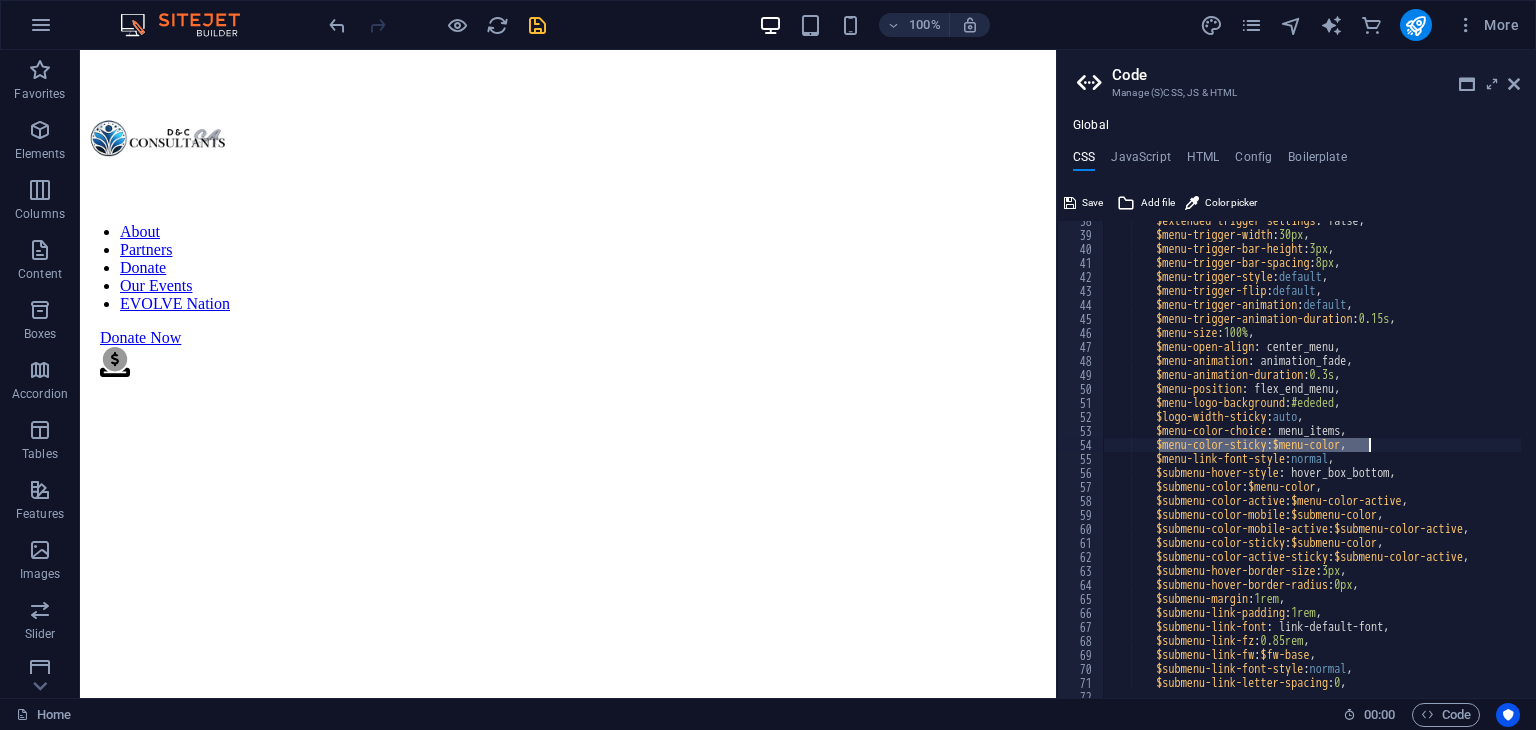 paste 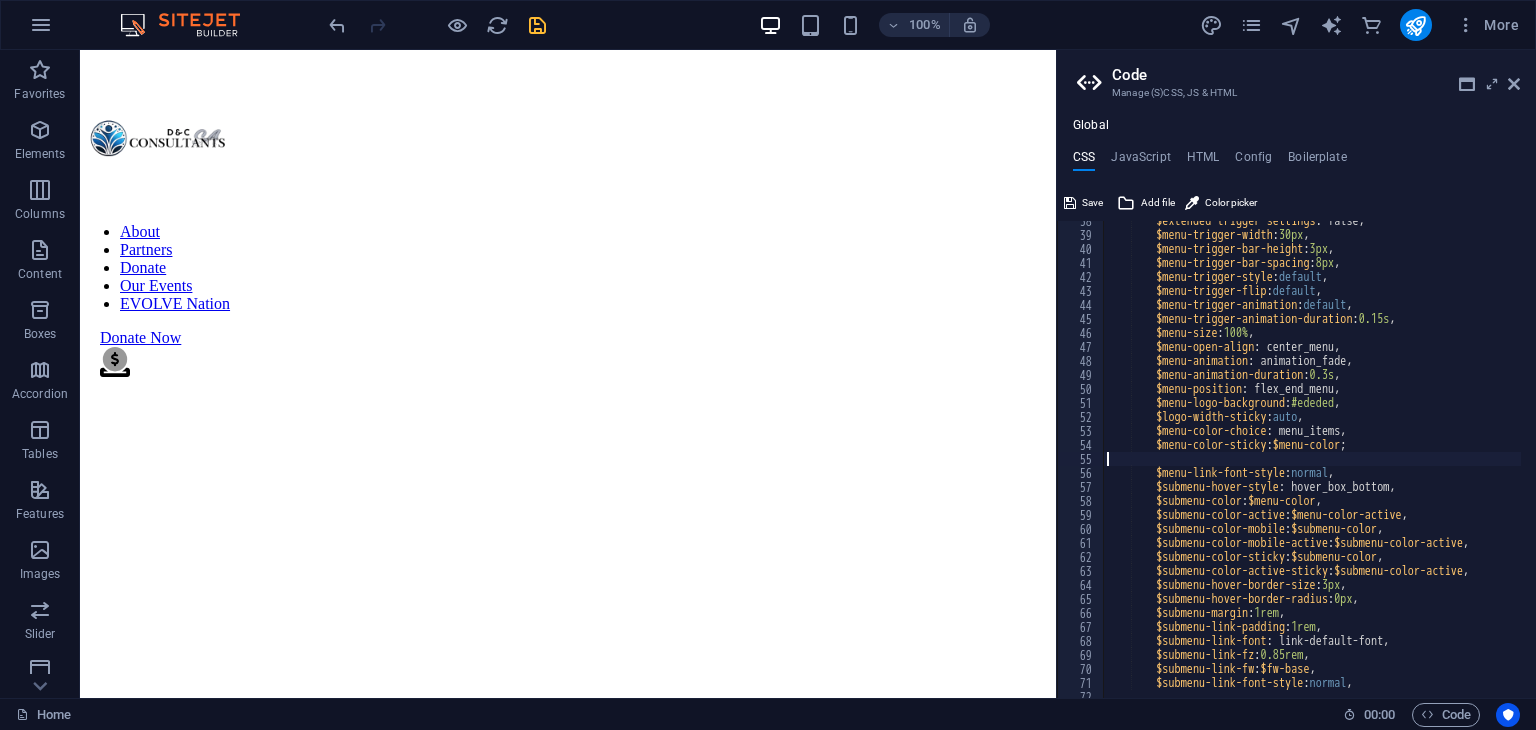 type on "$menu-color-sticky: $menu-color;" 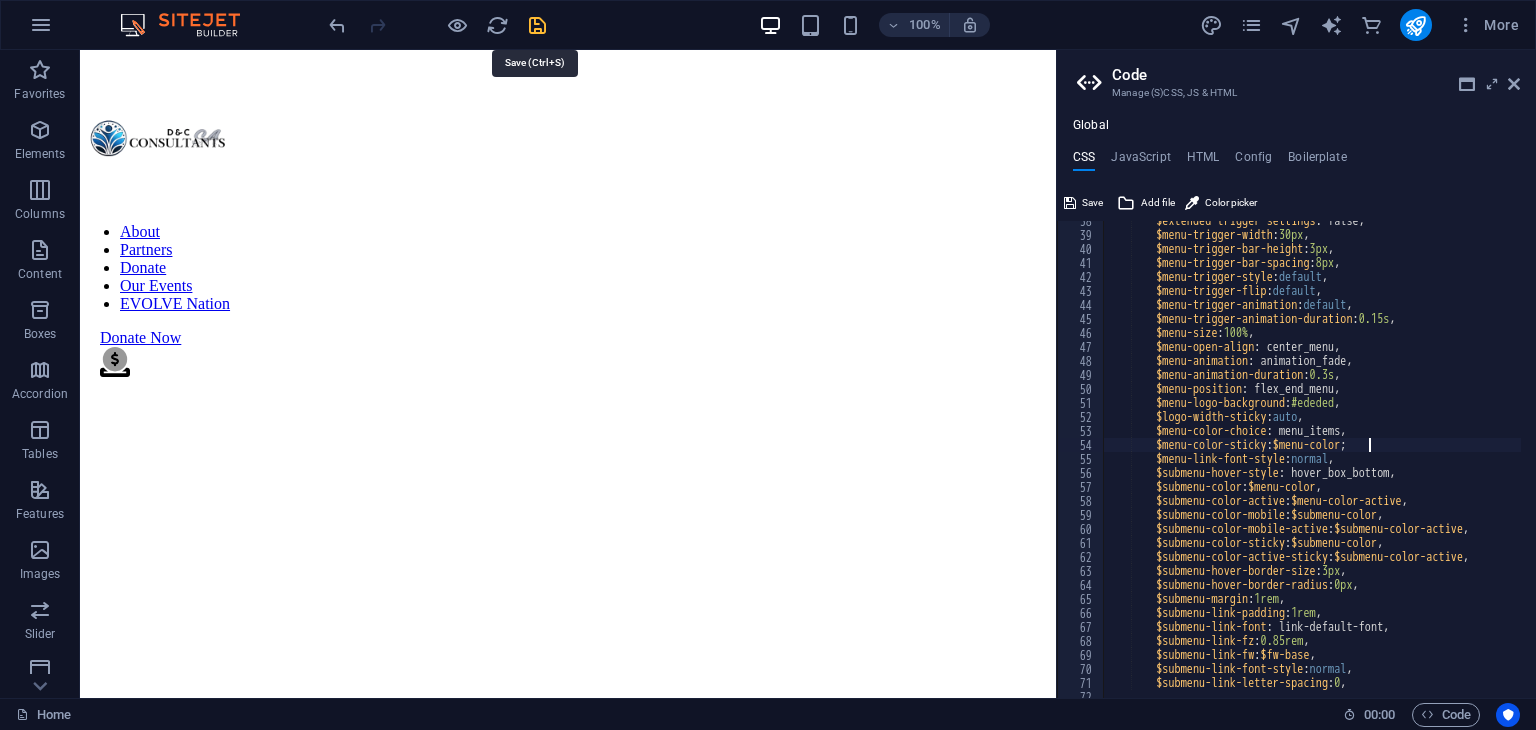 click at bounding box center (537, 25) 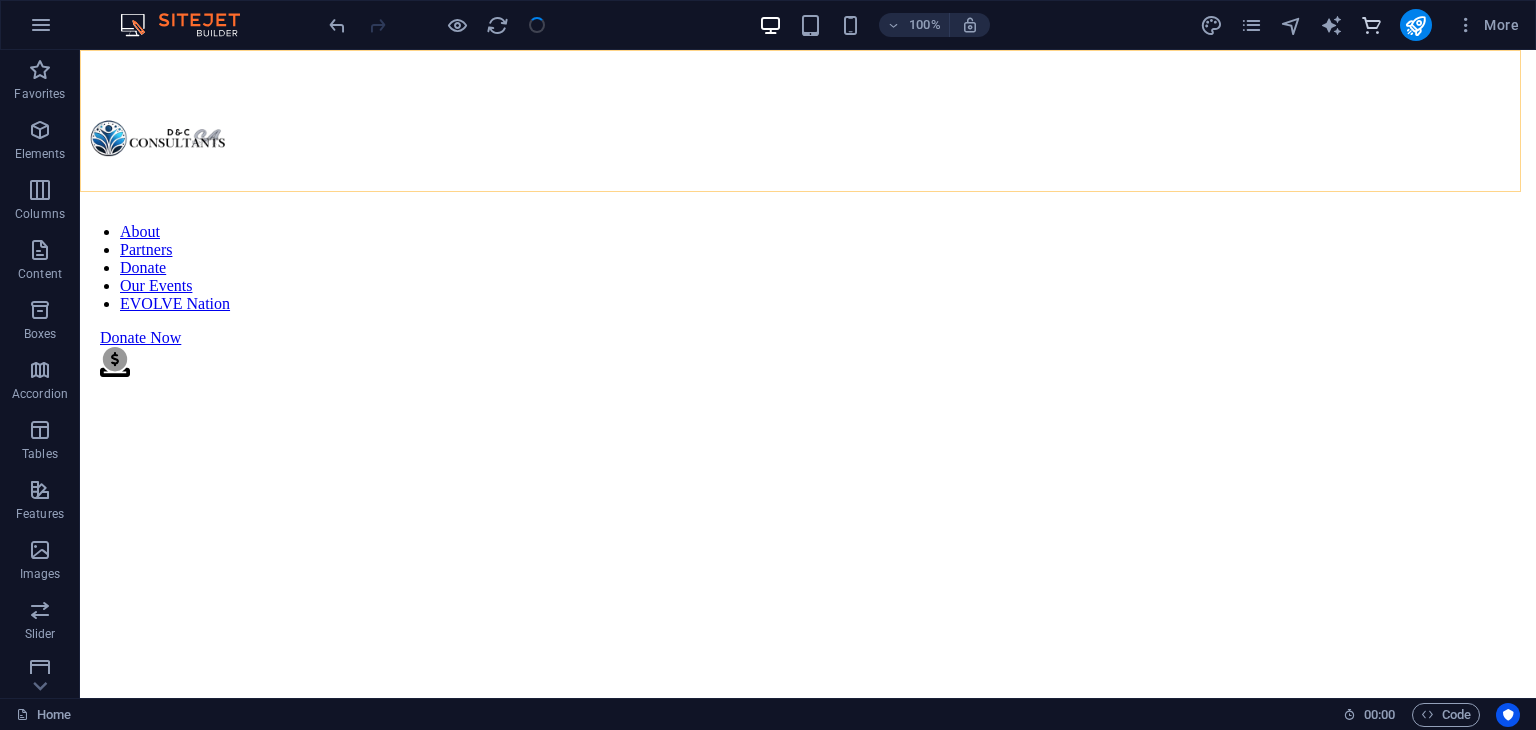scroll, scrollTop: 3267, scrollLeft: 0, axis: vertical 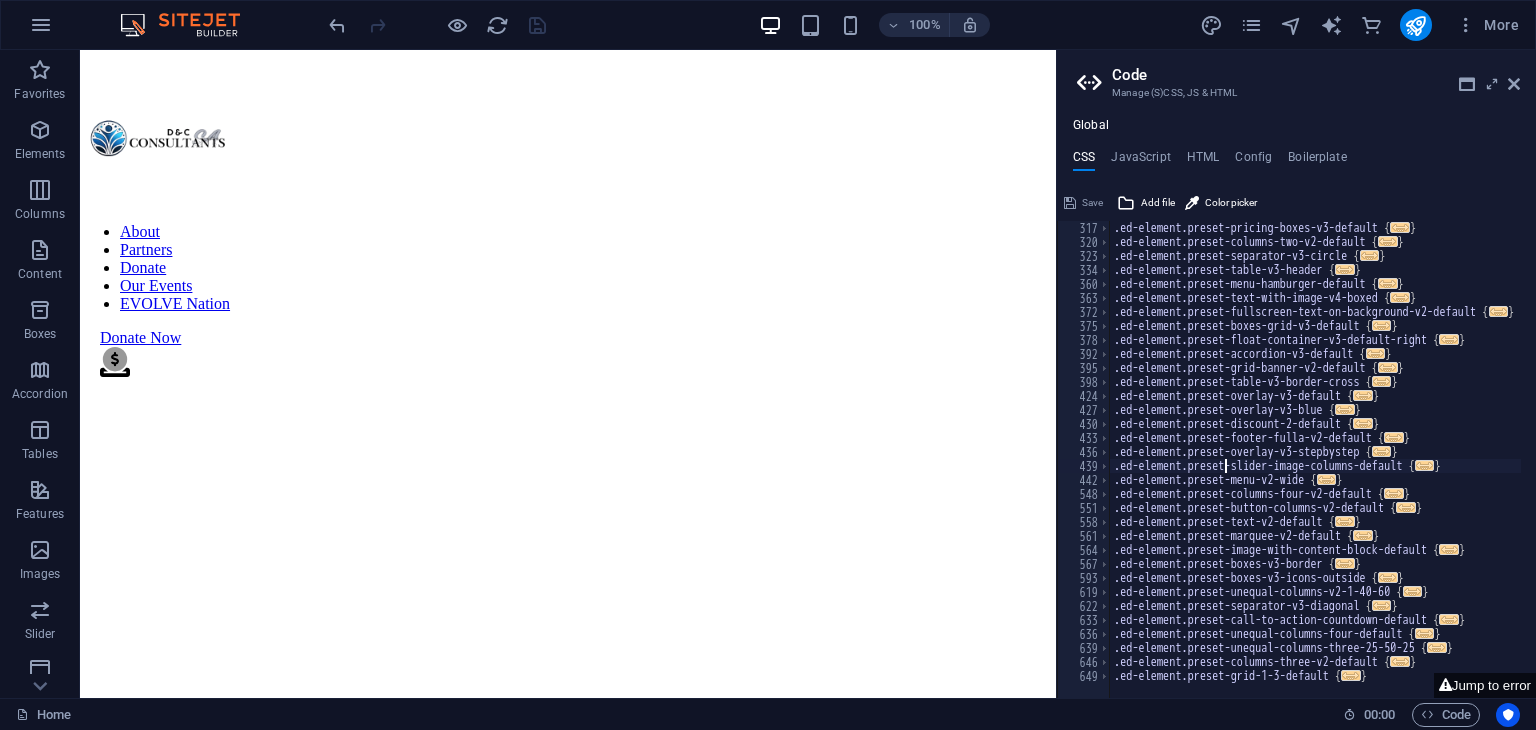 click on ".ed-element.preset-pricing-boxes-v3-default   { ... } .ed-element.preset-columns-two-v2-default   { ... } .ed-element.preset-separator-v3-circle   { ... } .ed-element.preset-table-v3-header   { ... } .ed-element.preset-menu-hamburger-default   { ... } .ed-element.preset-text-with-image-v4-boxed   { ... } .ed-element.preset-fullscreen-text-on-background-v2-default   { ... } .ed-element.preset-boxes-grid-v3-default   { ... } .ed-element.preset-float-container-v3-default-right   { ... } .ed-element.preset-accordion-v3-default   { ... } .ed-element.preset-grid-banner-v2-default   { ... } .ed-element.preset-table-v3-border-cross   { ... } .ed-element.preset-overlay-v3-default   { ... } .ed-element.preset-overlay-v3-blue   { ... } .ed-element.preset-discount-2-default   { ... } .ed-element.preset-footer-fulla-v2-default   { ... } .ed-element.preset-overlay-v3-stepbystep   { ... } .ed-element.preset-slider-image-columns-default   { ... } .ed-element.preset-menu-v2-wide   { ... }   { ... }   { ... }   { ... }   { ..." at bounding box center [3105, 466] 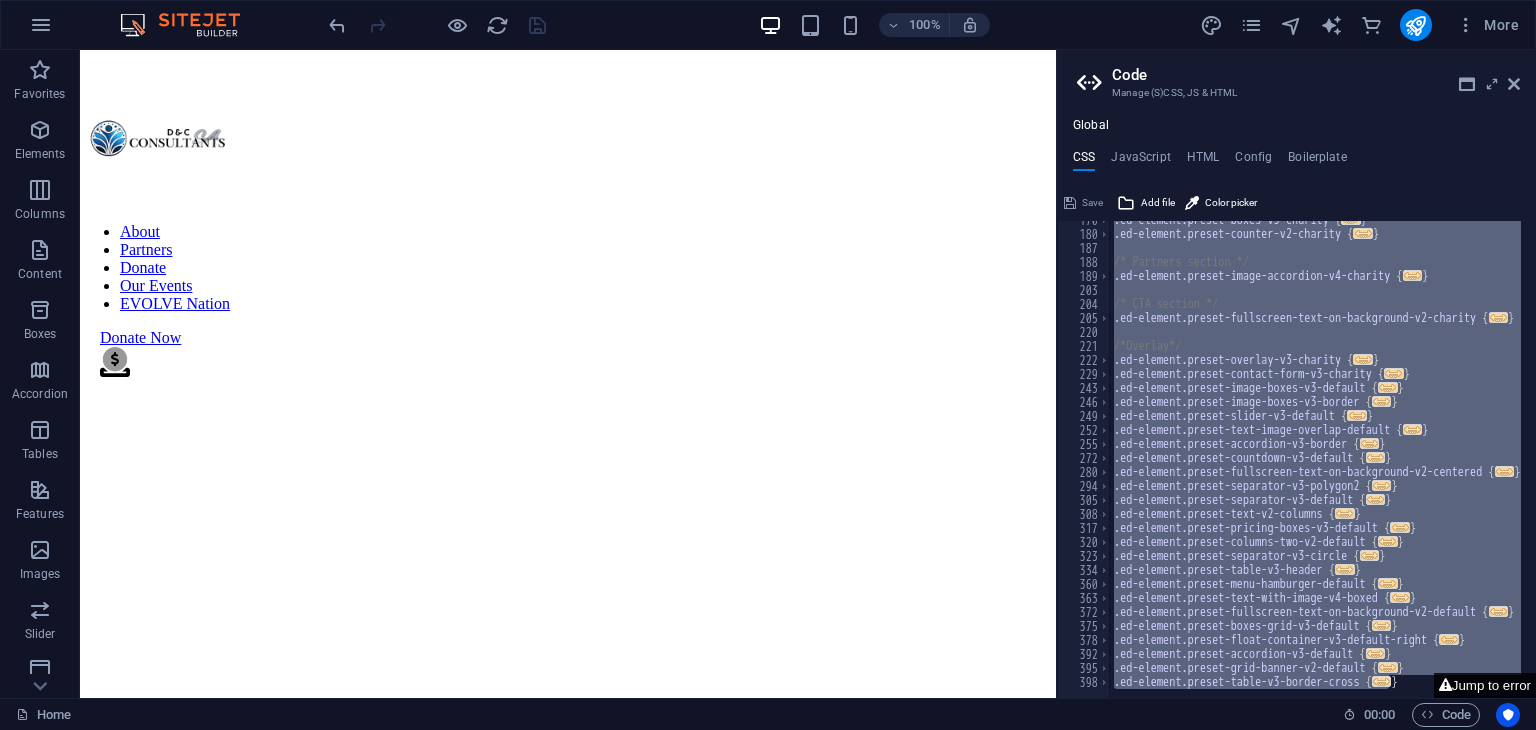 click on "Jump to error" at bounding box center (1485, 685) 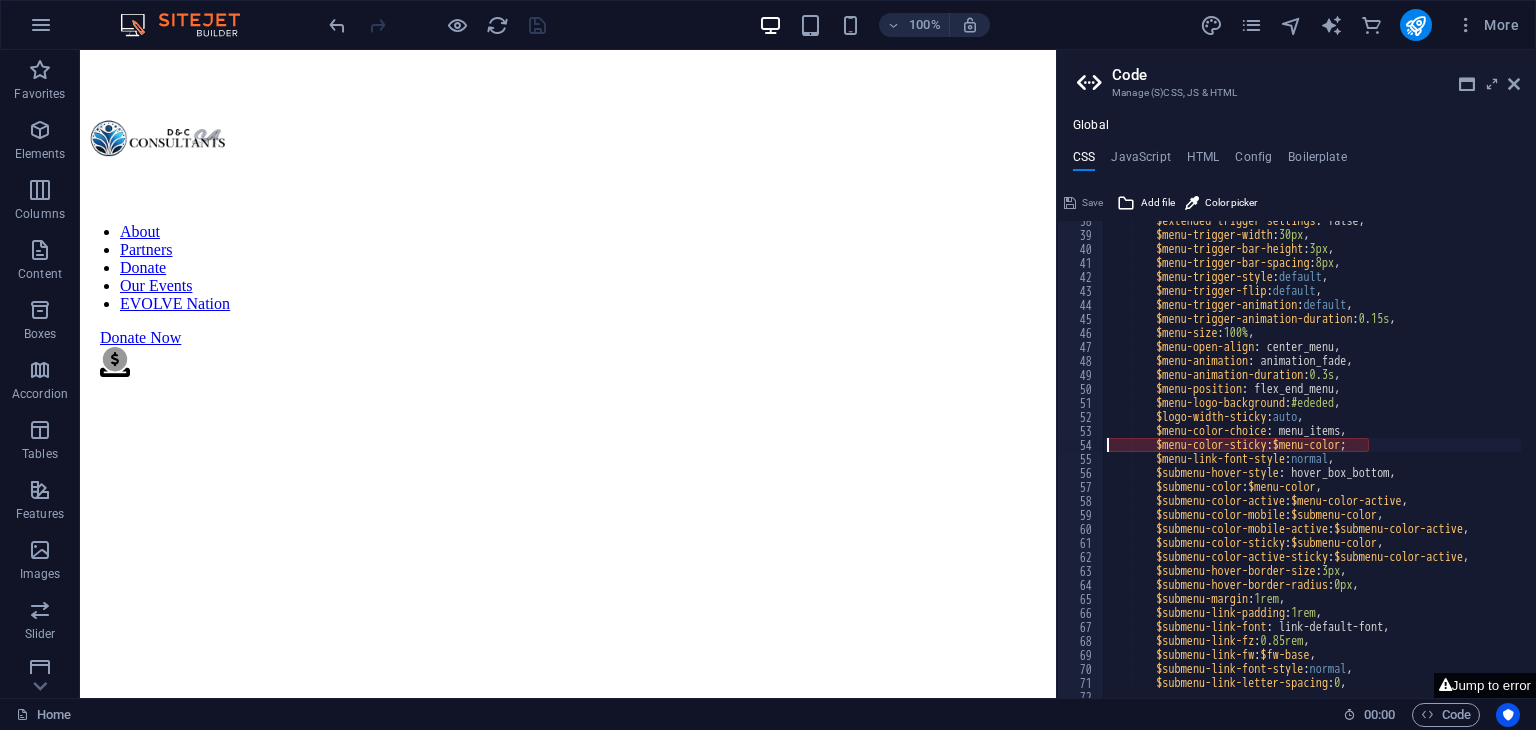 scroll, scrollTop: 524, scrollLeft: 0, axis: vertical 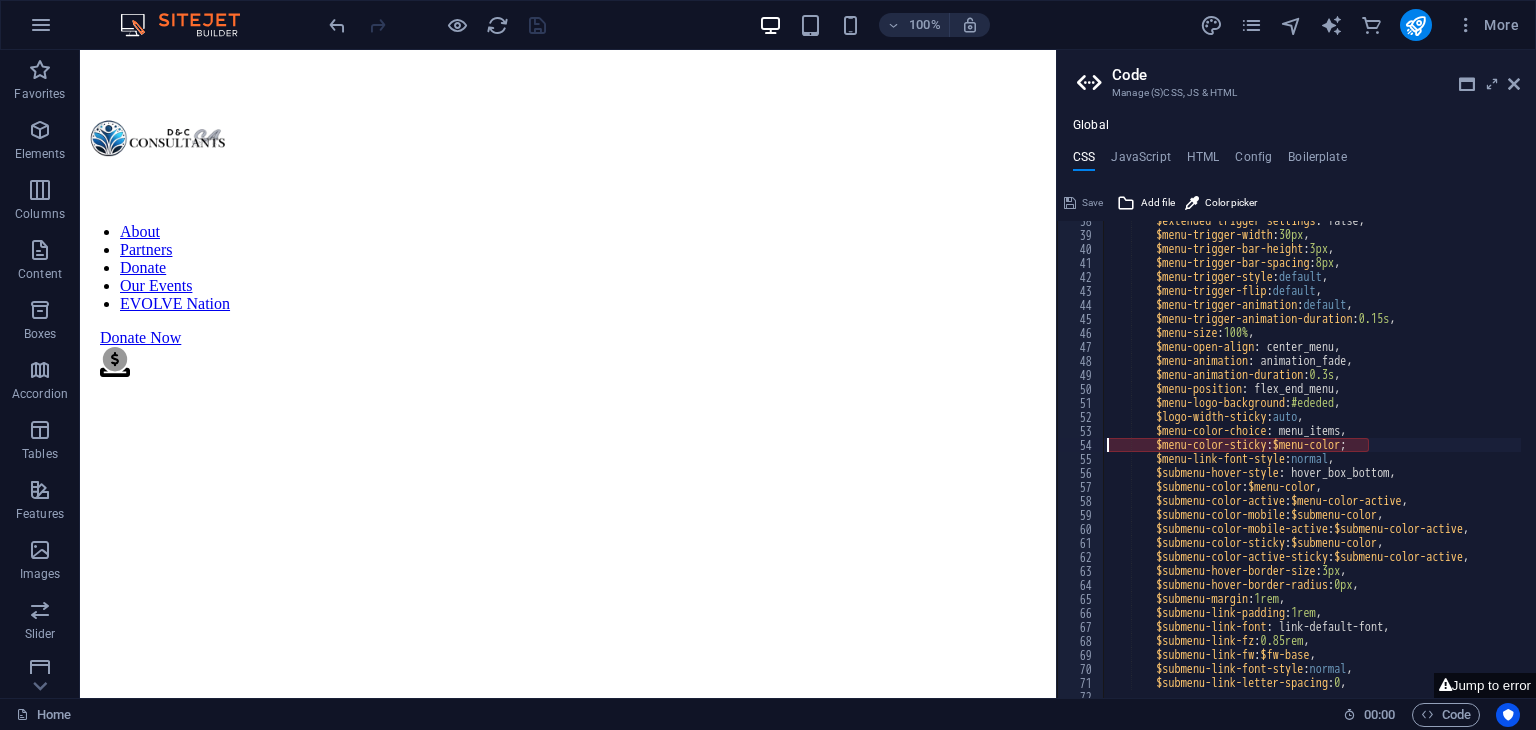 click on "$extended-trigger-settings : false,            $menu-trigger-width :  30px ,            $menu-trigger-bar-height :  3px ,            $menu-trigger-bar-spacing :  8px ,            $menu-trigger-style :  default ,            $menu-trigger-flip :  default ,            $menu-trigger-animation :  default ,            $menu-trigger-animation-duration :  0.15s ,            $menu-size :  100% ,            $menu-open-align : center_menu,            $menu-animation : animation_fade,            $menu-animation-duration :  0.3s ,            $menu-position : flex_end_menu,            $menu-logo-background :  #ededed ,            $logo-width-sticky :  auto ,            $menu-color-choice : menu_items,            $menu-color-sticky :  $menu-color ;           $menu-link-font-style :  normal ,            $submenu-hover-style : hover_box_bottom,            $submenu-color :  $menu-color ,            $submenu-color-active :  $menu-color-active ,            $submenu-color-mobile :  $submenu-color ,            :  ," at bounding box center [3098, 459] 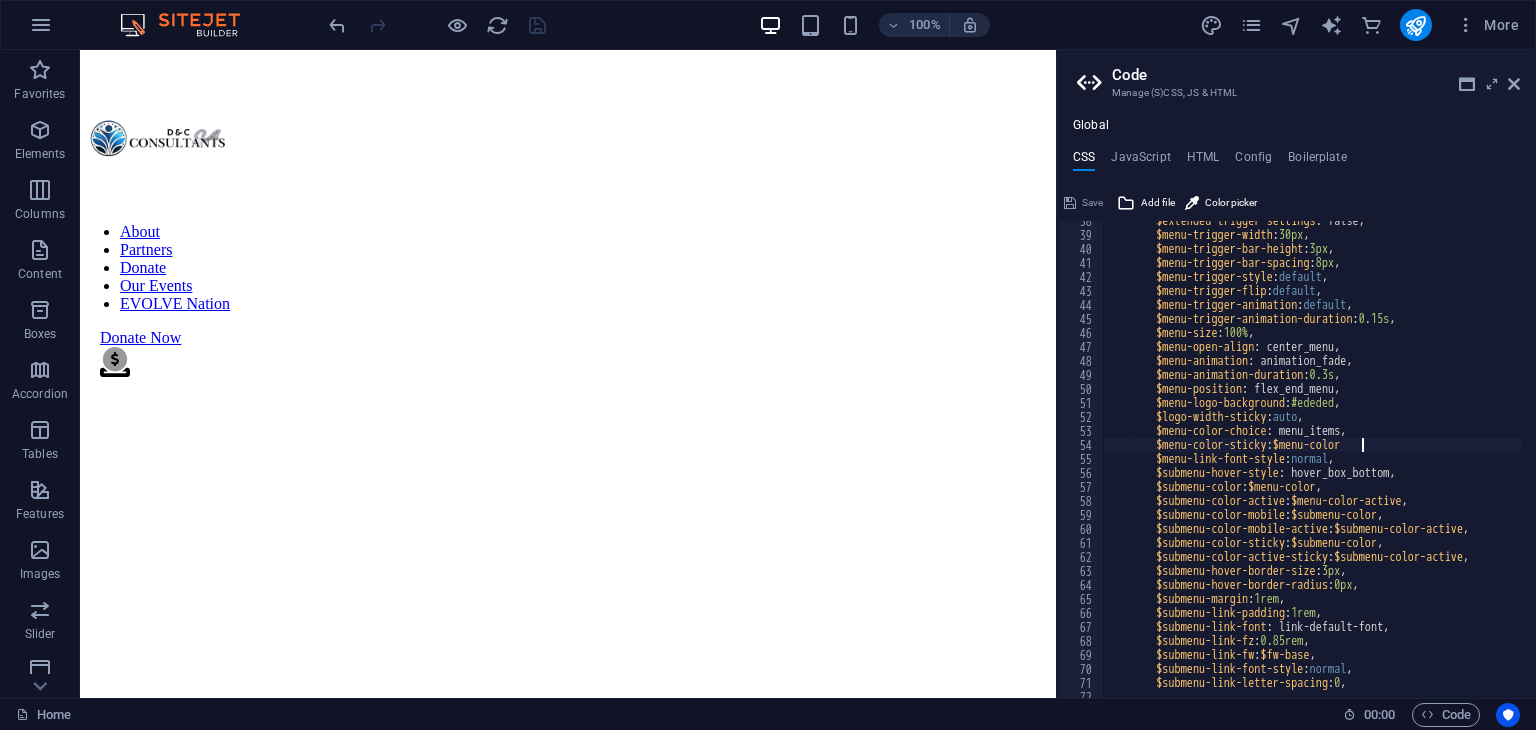 scroll, scrollTop: 0, scrollLeft: 36, axis: horizontal 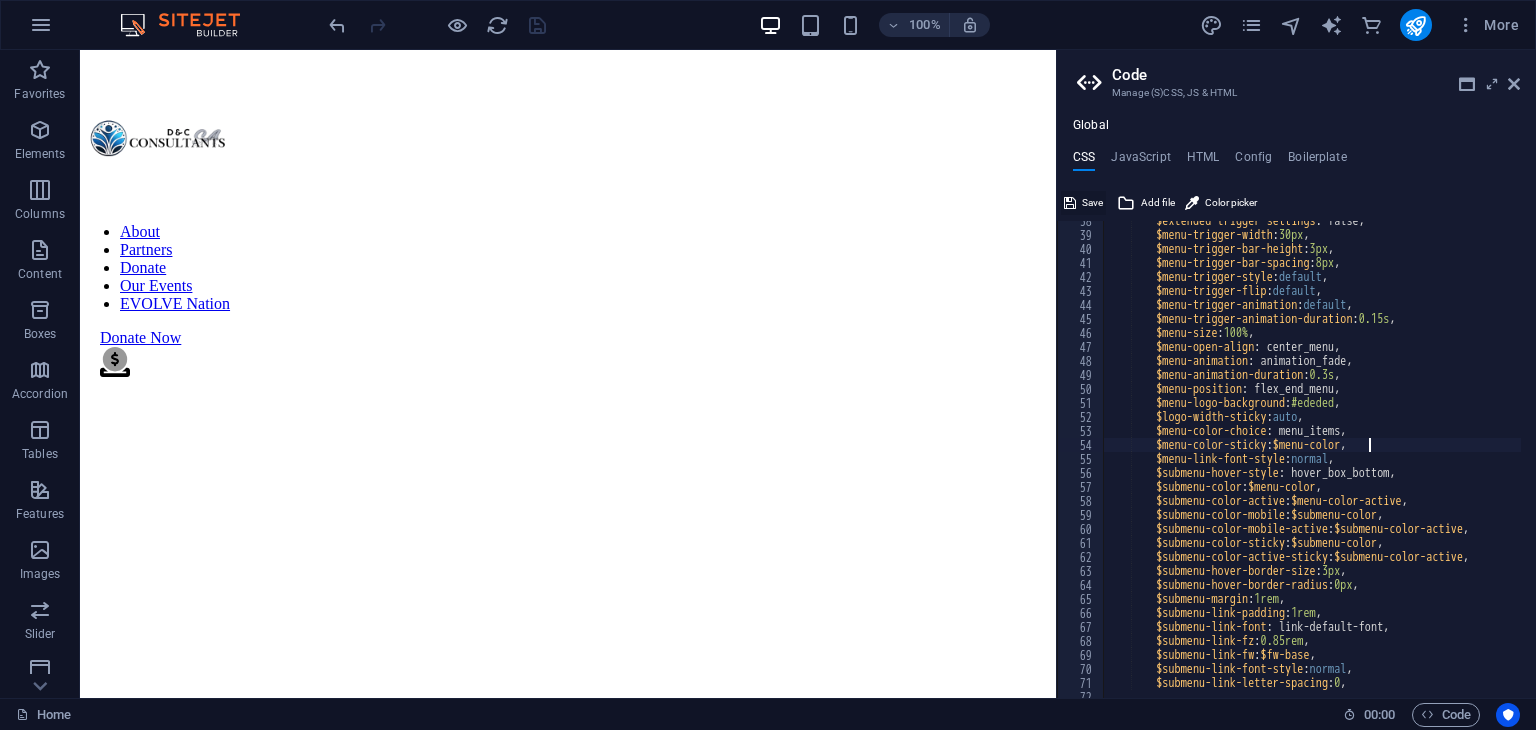 type on "$menu-color-sticky: $menu-color," 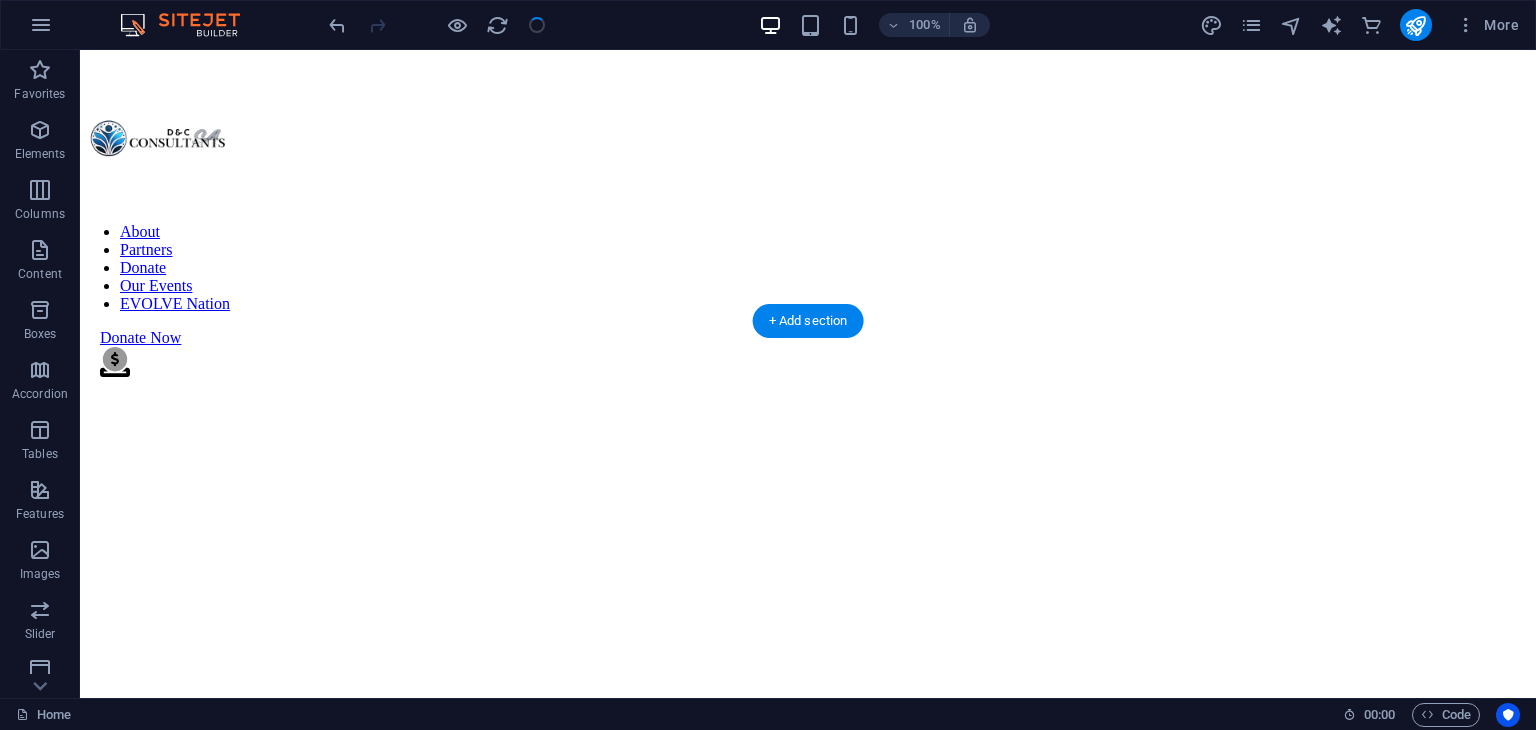 scroll, scrollTop: 3285, scrollLeft: 0, axis: vertical 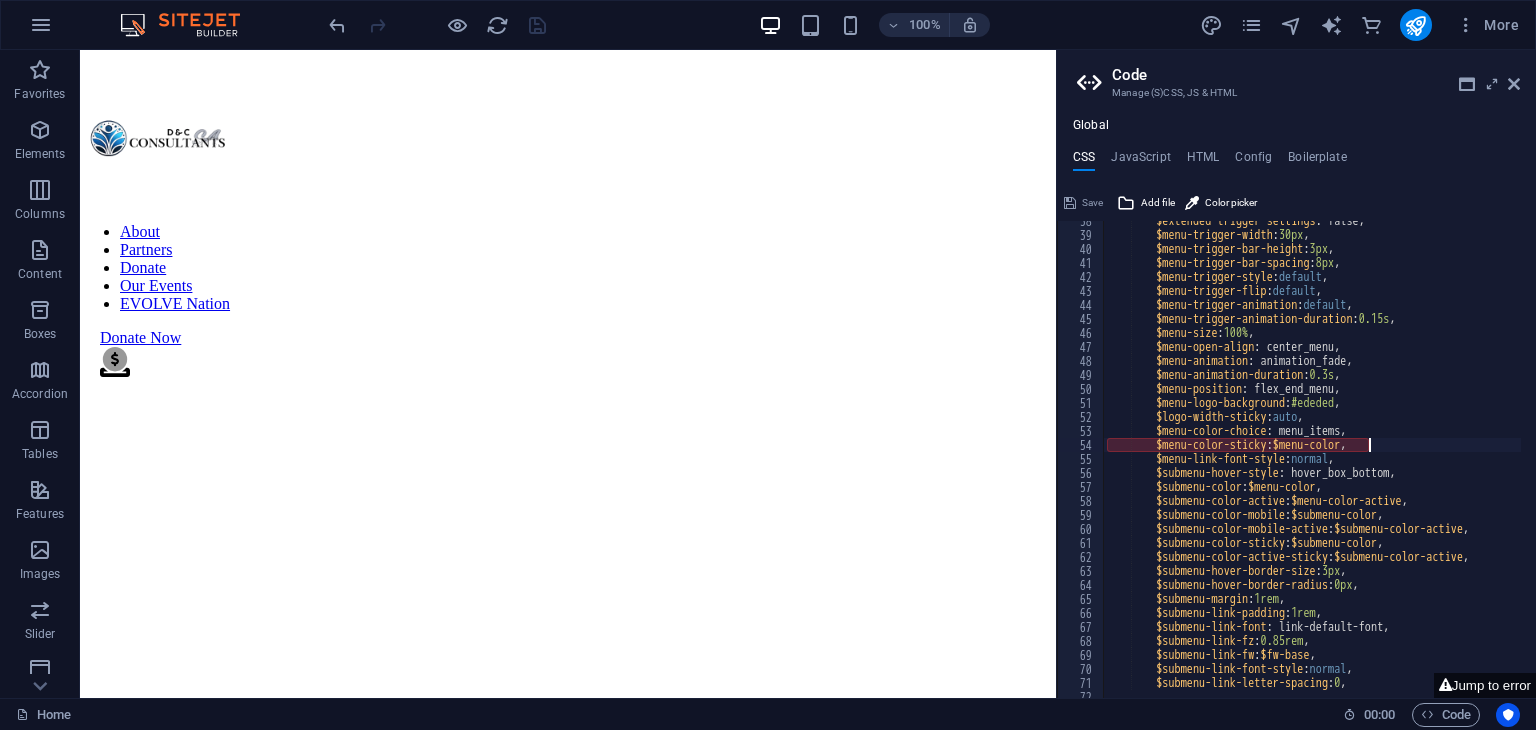click on "$extended-trigger-settings : false,            $menu-trigger-width :  30px ,            $menu-trigger-bar-height :  3px ,            $menu-trigger-bar-spacing :  8px ,            $menu-trigger-style :  default ,            $menu-trigger-flip :  default ,            $menu-trigger-animation :  default ,            $menu-trigger-animation-duration :  0.15s ,            $menu-size :  100% ,            $menu-open-align : center_menu,            $menu-animation : animation_fade,            $menu-animation-duration :  0.3s ,            $menu-position : flex_end_menu,            $menu-logo-background :  #ededed ,            $logo-width-sticky :  auto ,            $menu-color-choice : menu_items,            $menu-color-sticky :  $menu-color ,           $menu-link-font-style :  normal ,            $submenu-hover-style : hover_box_bottom,            $submenu-color :  $menu-color ,            $submenu-color-active :  $menu-color-active ,            $submenu-color-mobile :  $submenu-color ,            :  ," at bounding box center [3098, 459] 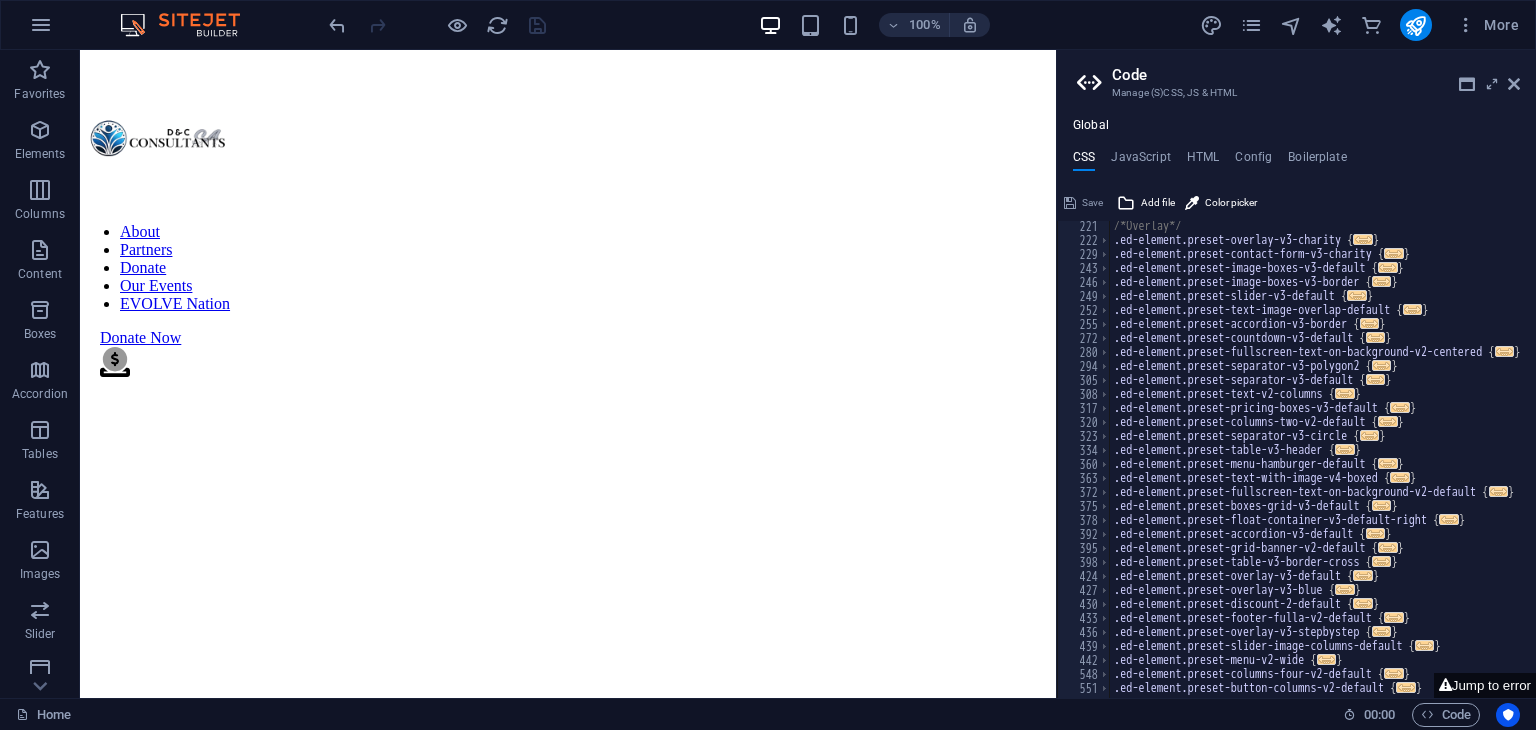 scroll, scrollTop: 1866, scrollLeft: 0, axis: vertical 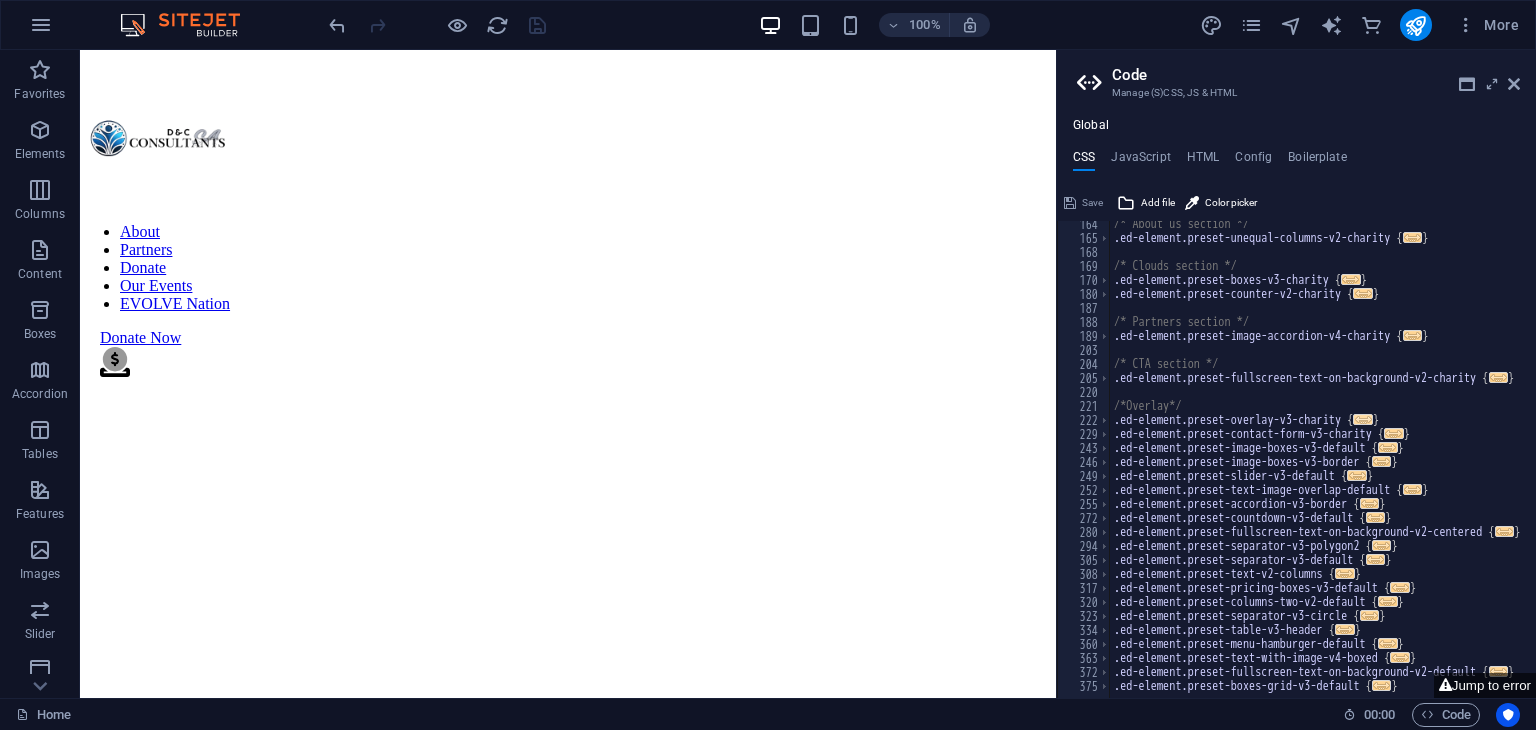 click on "..." at bounding box center (1363, 419) 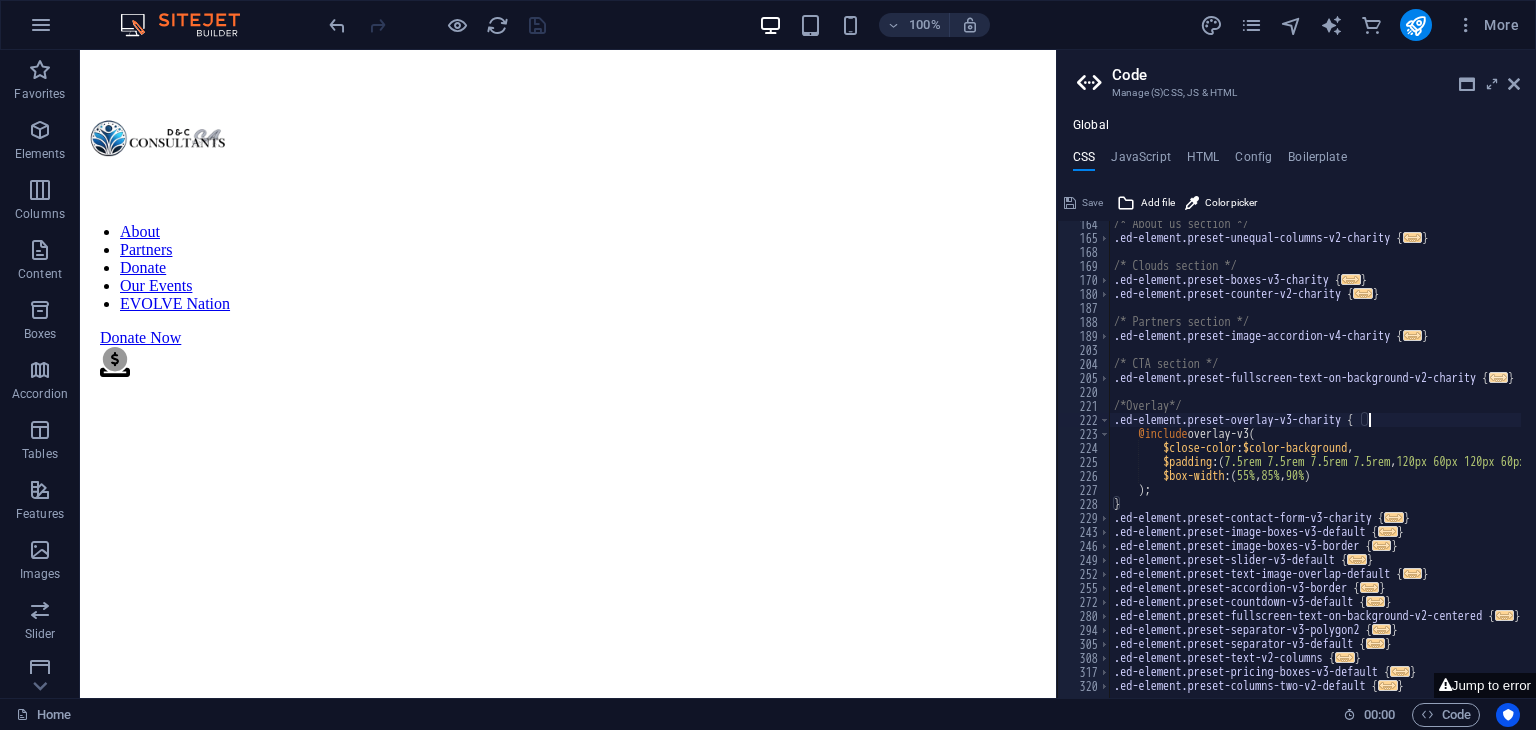 click on "..." at bounding box center (1498, 377) 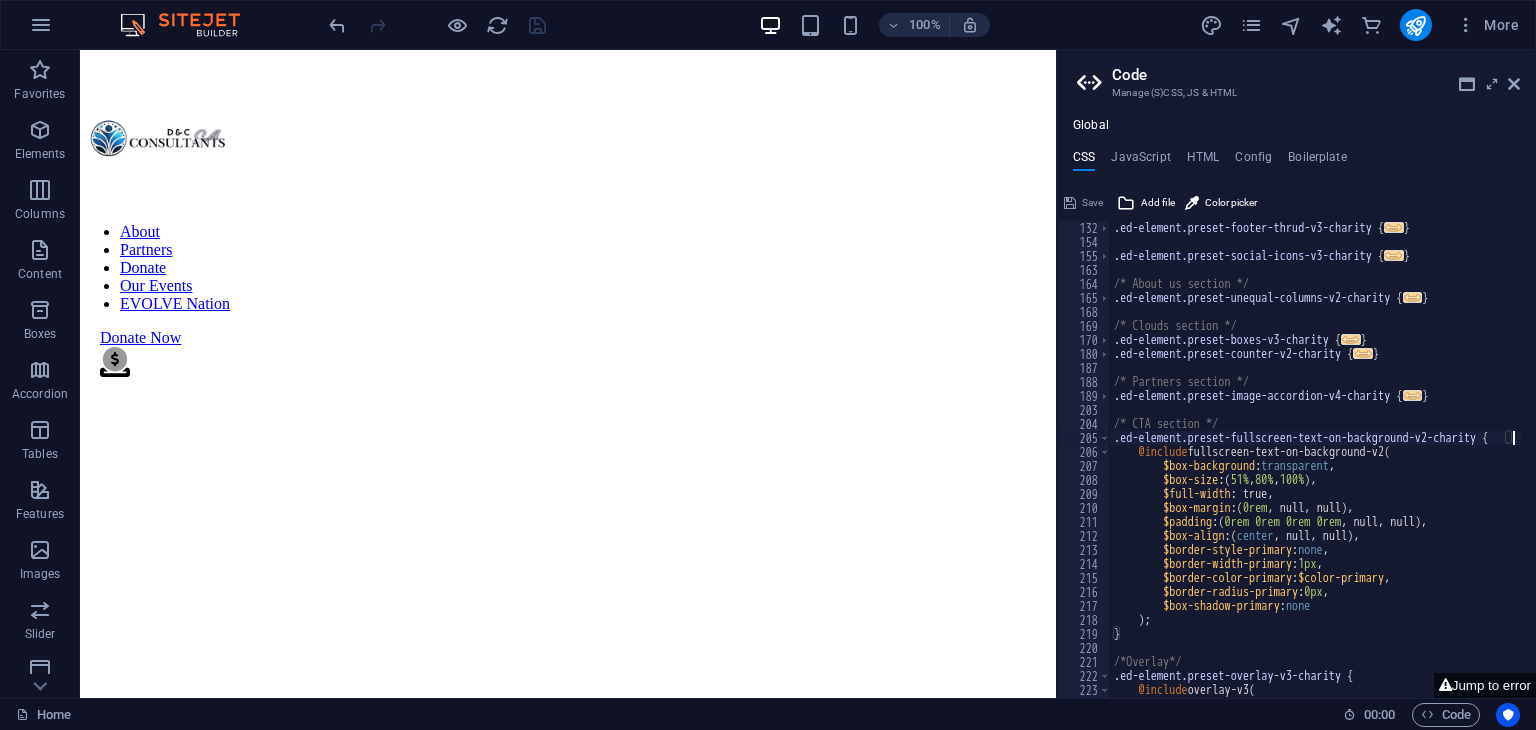 scroll, scrollTop: 1746, scrollLeft: 0, axis: vertical 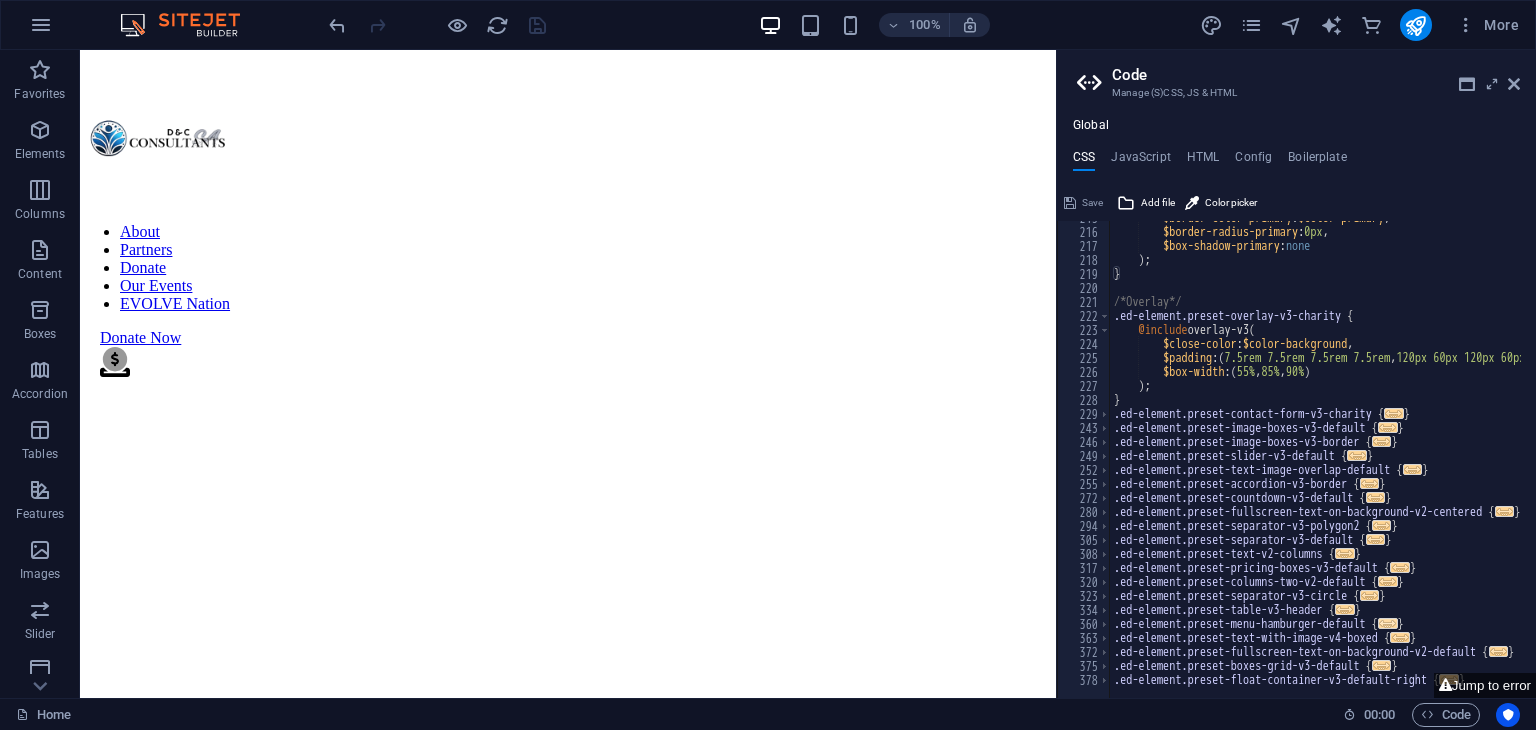click on "..." at bounding box center [1388, 623] 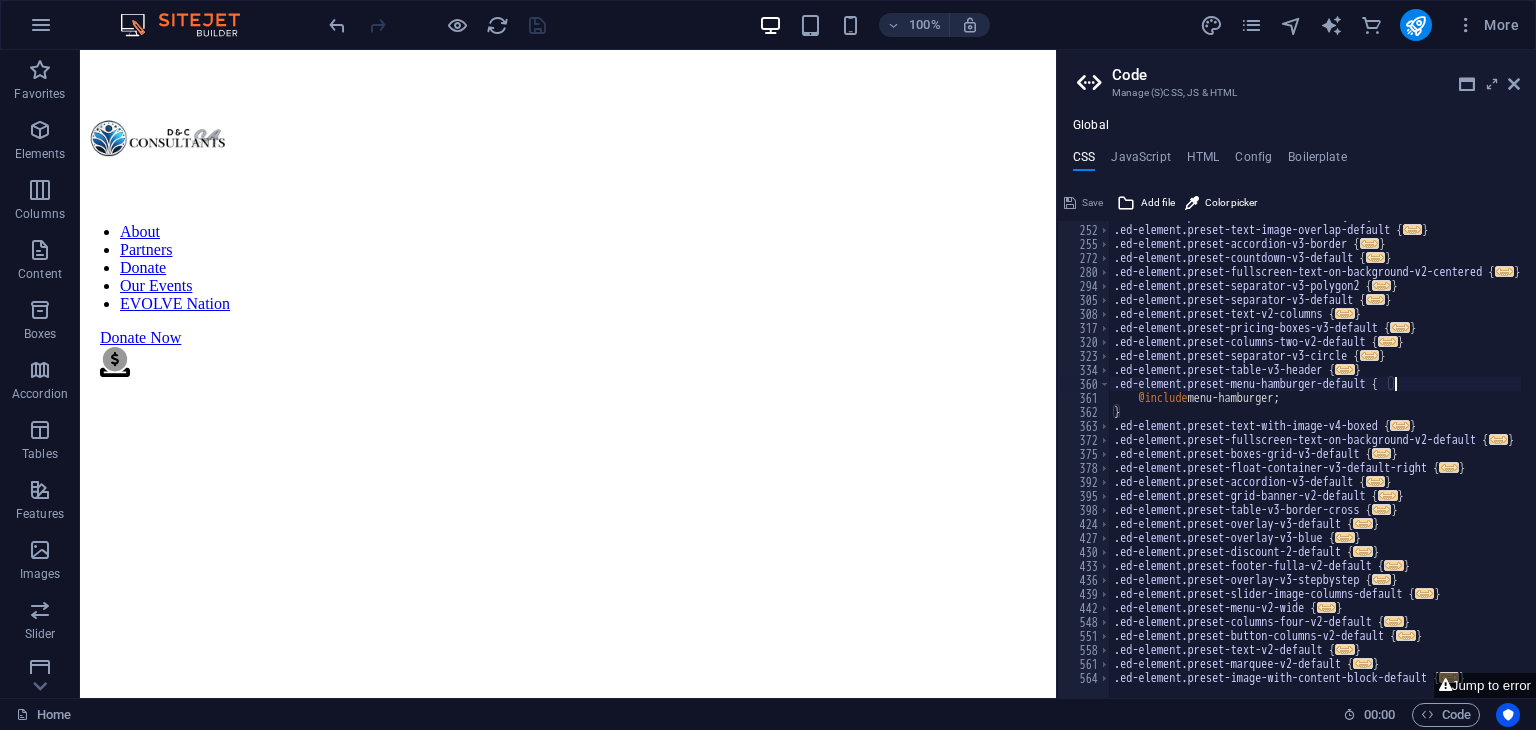 scroll, scrollTop: 2406, scrollLeft: 0, axis: vertical 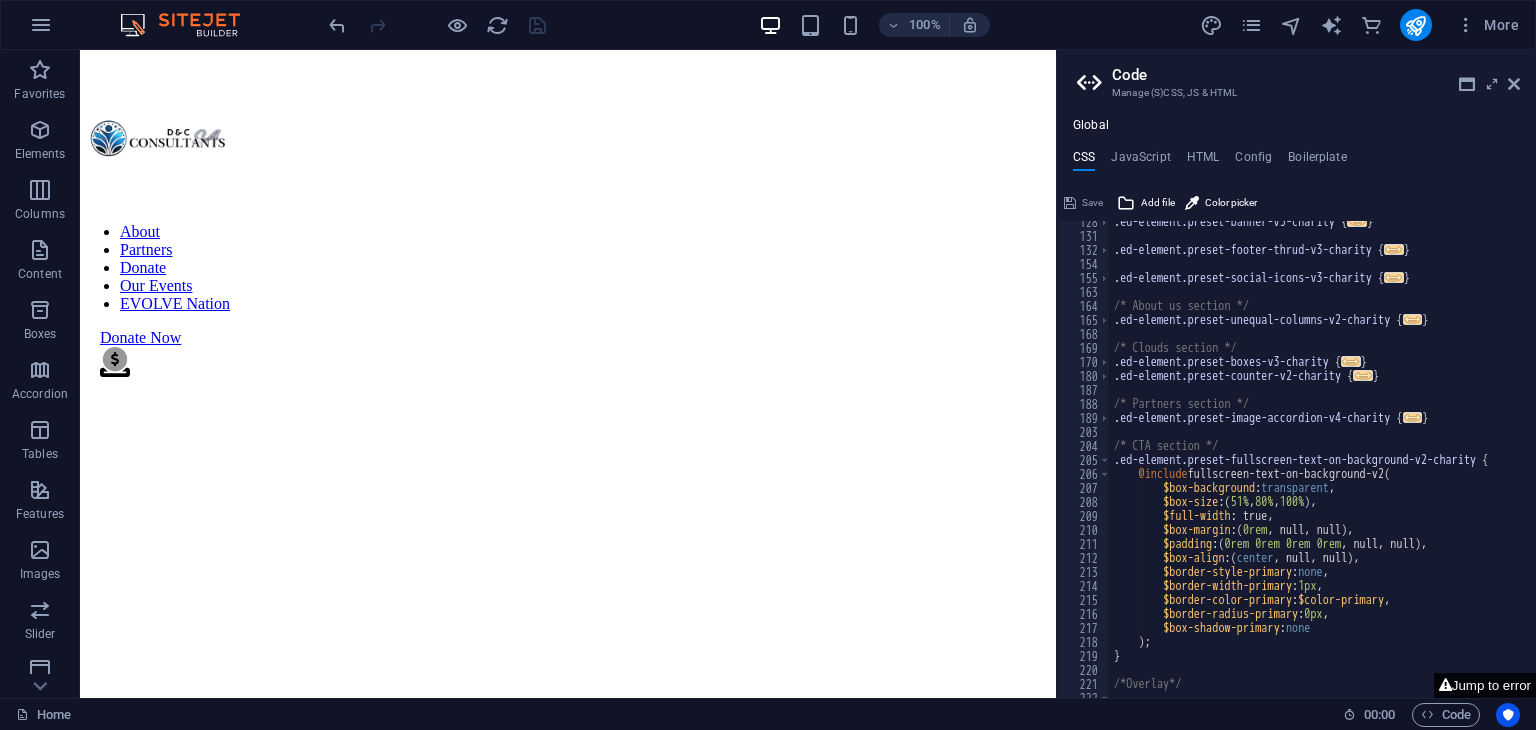 click on "Jump to error" at bounding box center (1485, 685) 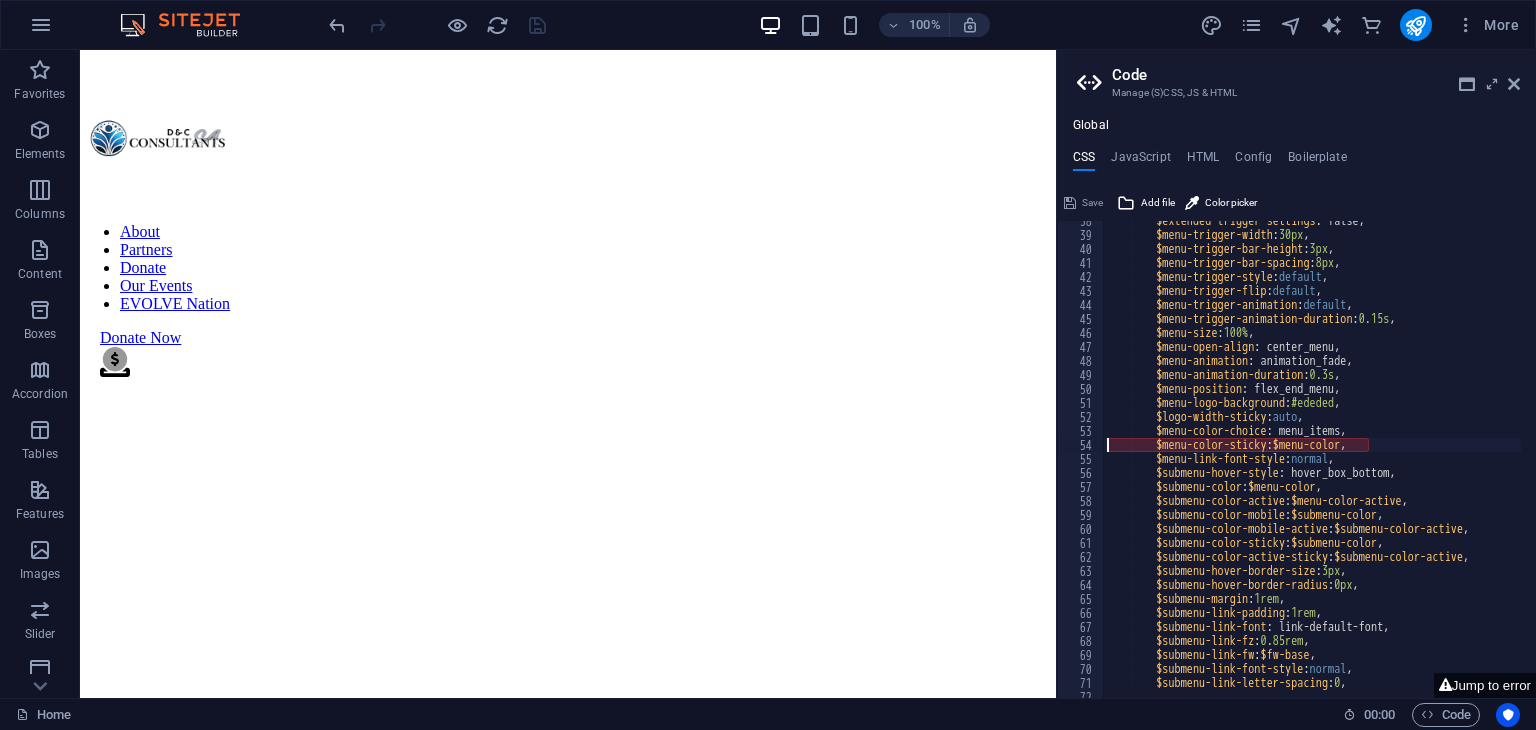click on "$extended-trigger-settings : false,            $menu-trigger-width :  30px ,            $menu-trigger-bar-height :  3px ,            $menu-trigger-bar-spacing :  8px ,            $menu-trigger-style :  default ,            $menu-trigger-flip :  default ,            $menu-trigger-animation :  default ,            $menu-trigger-animation-duration :  0.15s ,            $menu-size :  100% ,            $menu-open-align : center_menu,            $menu-animation : animation_fade,            $menu-animation-duration :  0.3s ,            $menu-position : flex_end_menu,            $menu-logo-background :  #ededed ,            $logo-width-sticky :  auto ,            $menu-color-choice : menu_items,            $menu-color-sticky :  $menu-color ,           $menu-link-font-style :  normal ,            $submenu-hover-style : hover_box_bottom,            $submenu-color :  $menu-color ,            $submenu-color-active :  $menu-color-active ,            $submenu-color-mobile :  $submenu-color ,            :  ," at bounding box center (3098, 459) 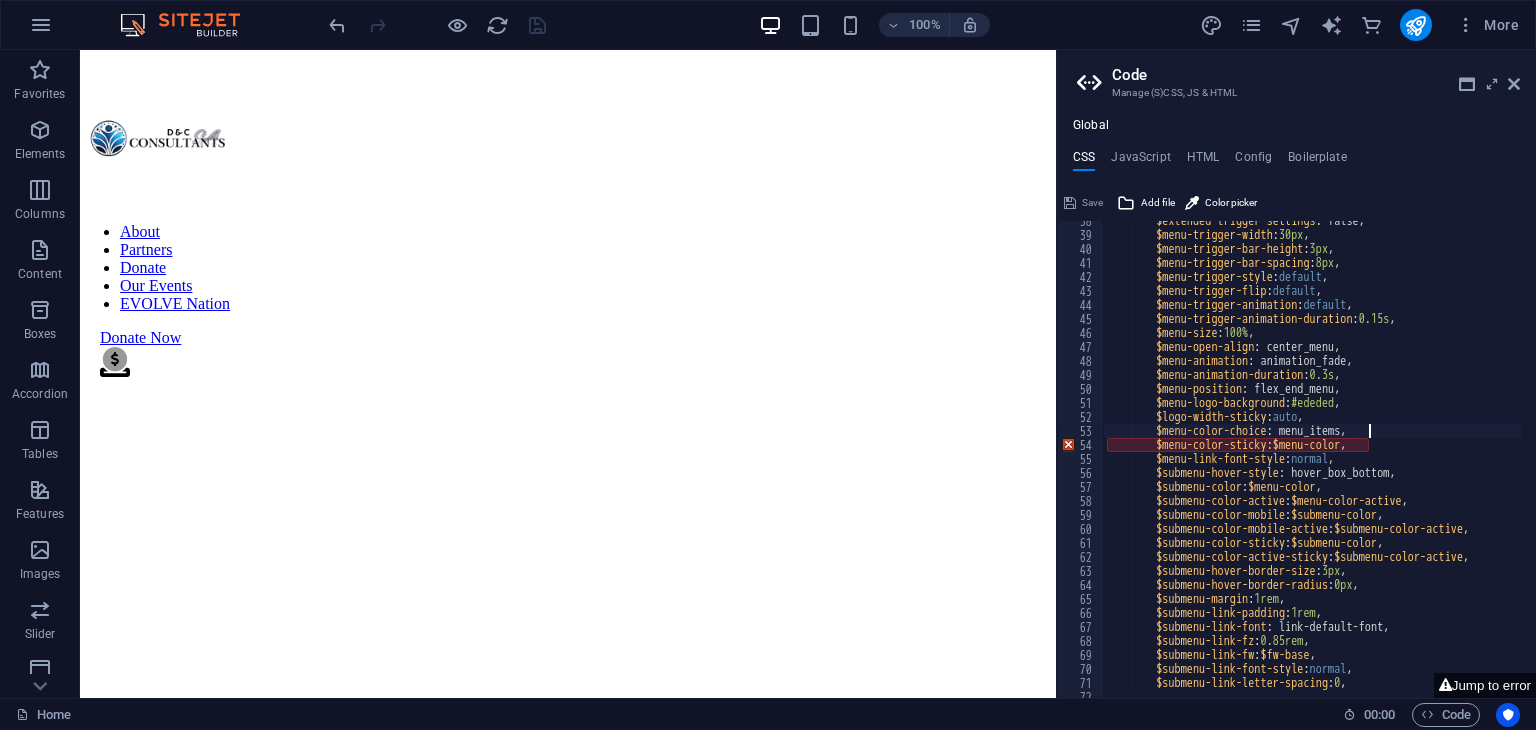 click on "$extended-trigger-settings : false,            $menu-trigger-width :  30px ,            $menu-trigger-bar-height :  3px ,            $menu-trigger-bar-spacing :  8px ,            $menu-trigger-style :  default ,            $menu-trigger-flip :  default ,            $menu-trigger-animation :  default ,            $menu-trigger-animation-duration :  0.15s ,            $menu-size :  100% ,            $menu-open-align : center_menu,            $menu-animation : animation_fade,            $menu-animation-duration :  0.3s ,            $menu-position : flex_end_menu,            $menu-logo-background :  #ededed ,            $logo-width-sticky :  auto ,            $menu-color-choice : menu_items,            $menu-color-sticky :  $menu-color ,           $menu-link-font-style :  normal ,            $submenu-hover-style : hover_box_bottom,            $submenu-color :  $menu-color ,            $submenu-color-active :  $menu-color-active ,            $submenu-color-mobile :  $submenu-color ,            :  ," at bounding box center [3098, 459] 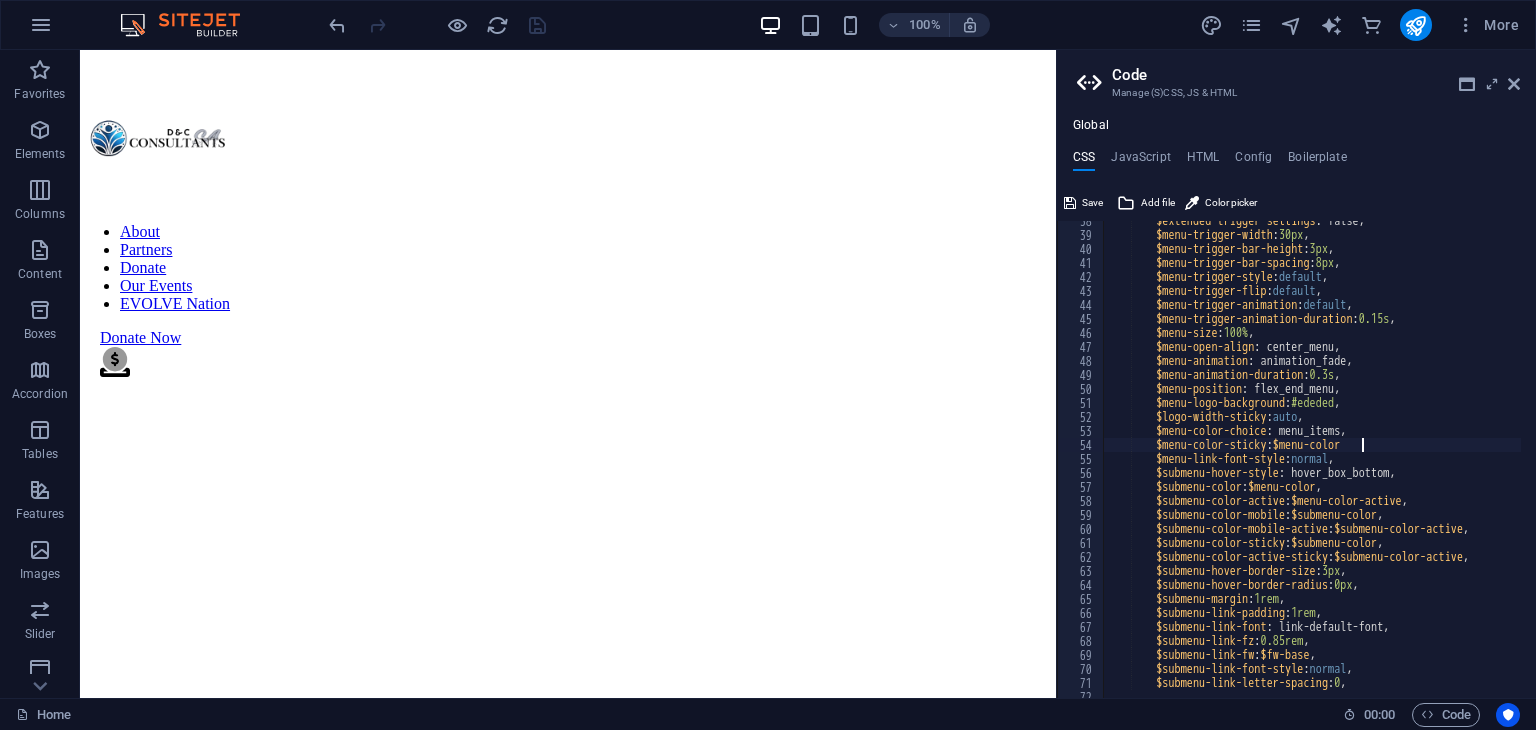scroll, scrollTop: 0, scrollLeft: 36, axis: horizontal 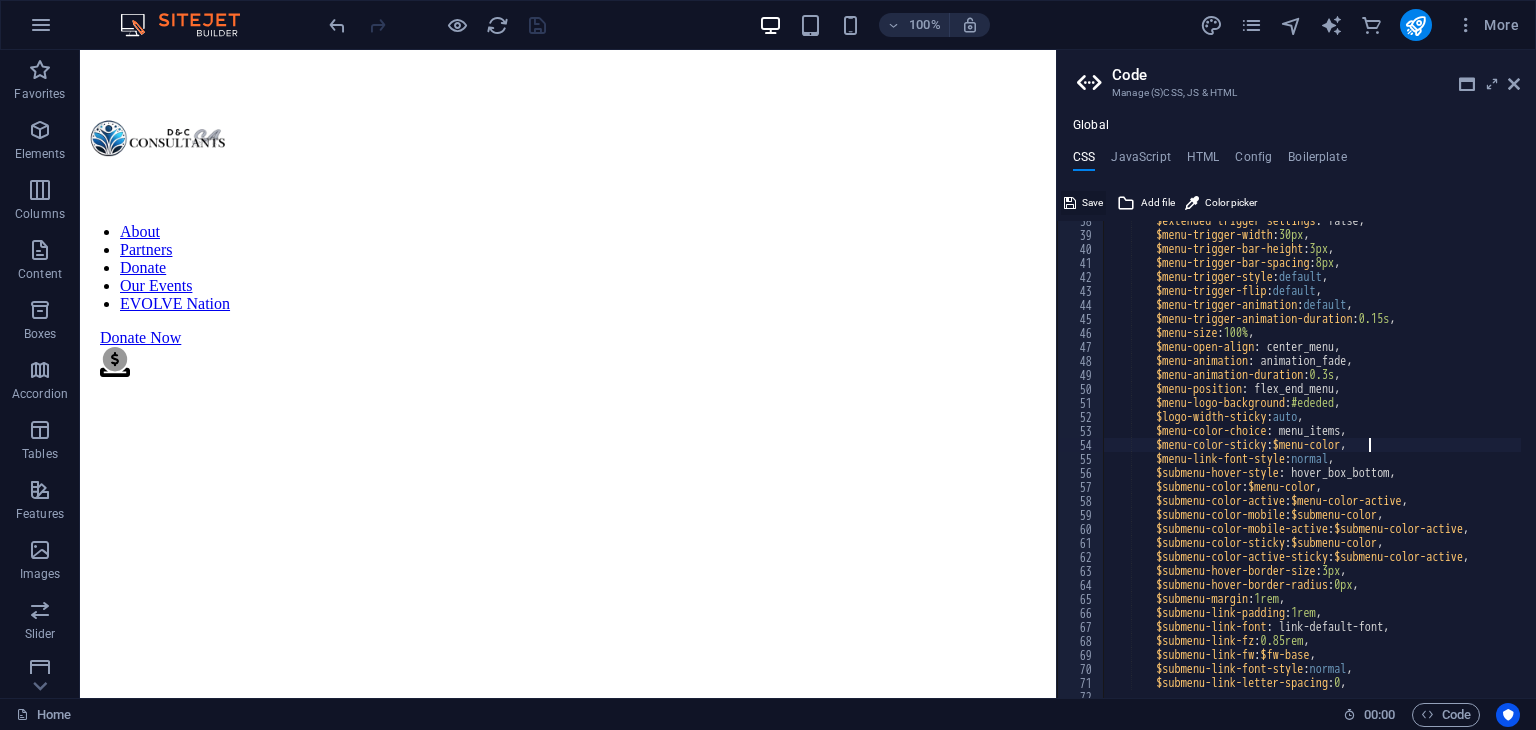 type on "$menu-color-sticky: $menu-color," 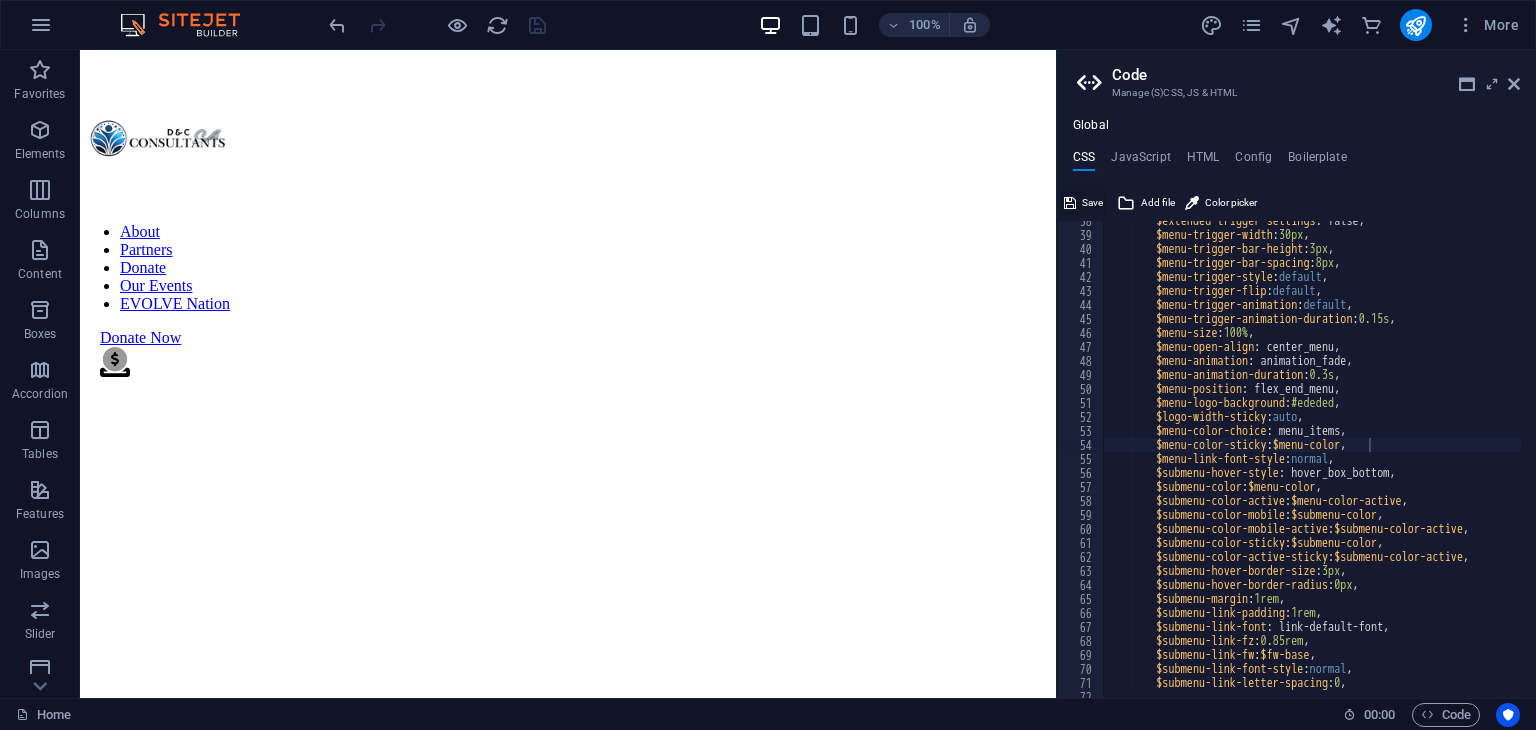 click on "Save" at bounding box center [1092, 203] 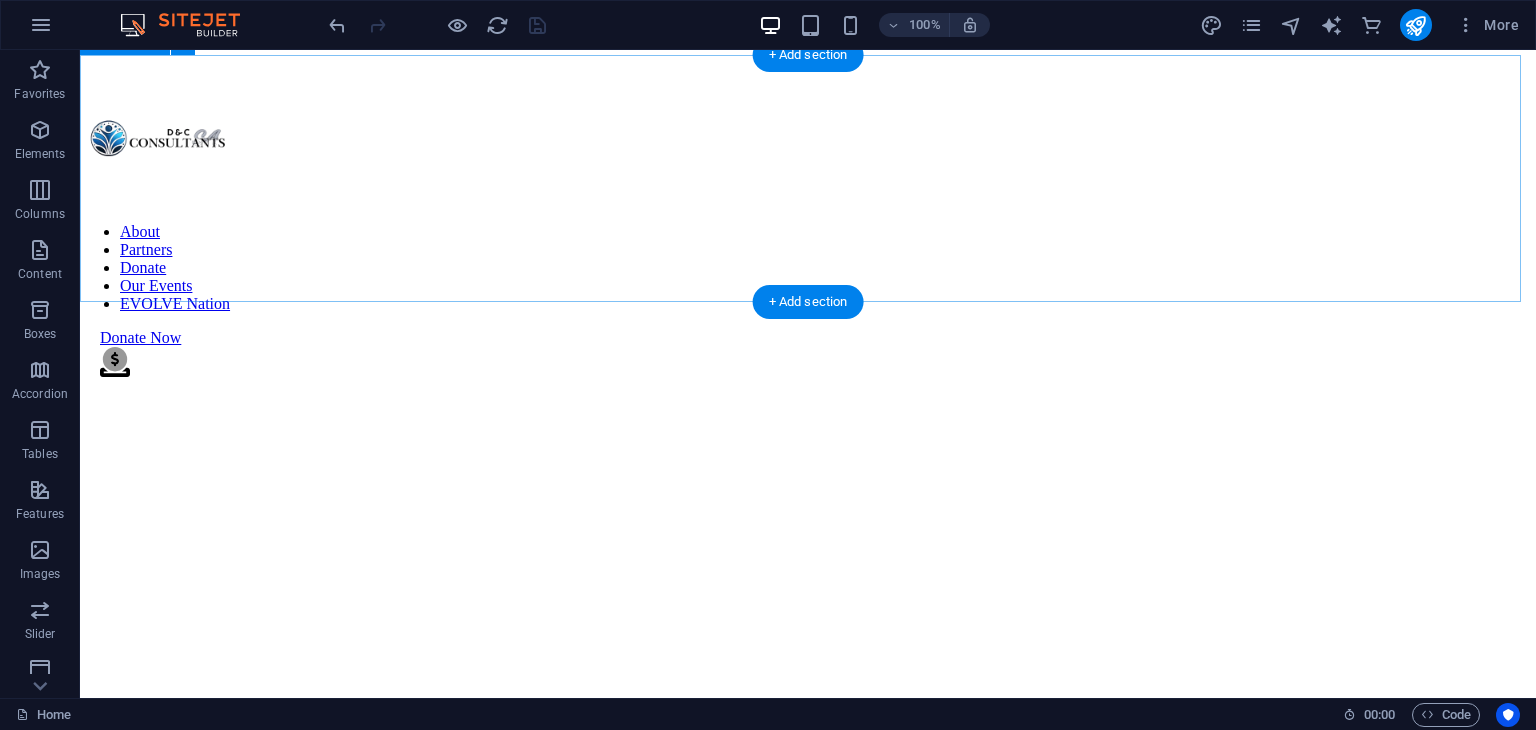 scroll, scrollTop: 3304, scrollLeft: 0, axis: vertical 